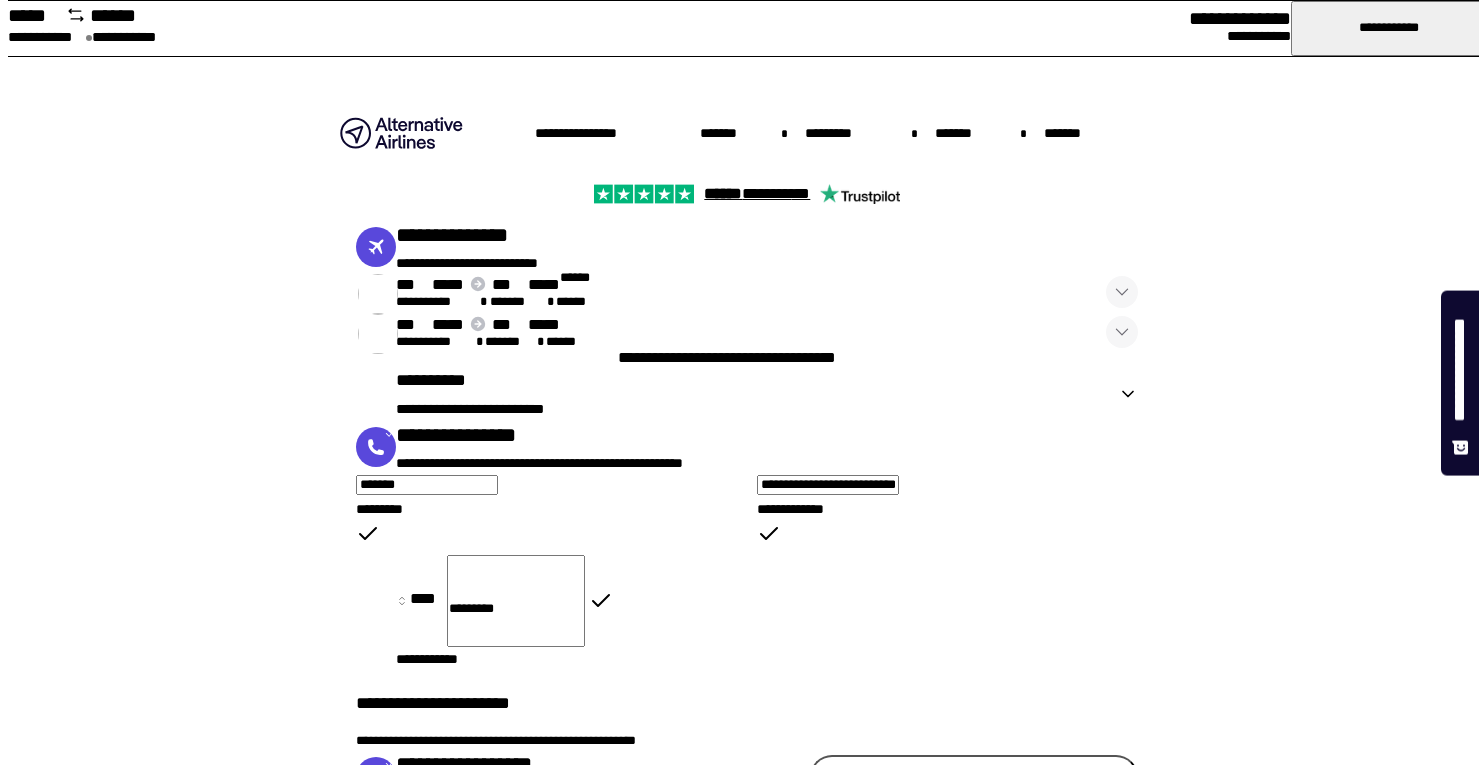 scroll, scrollTop: 0, scrollLeft: 0, axis: both 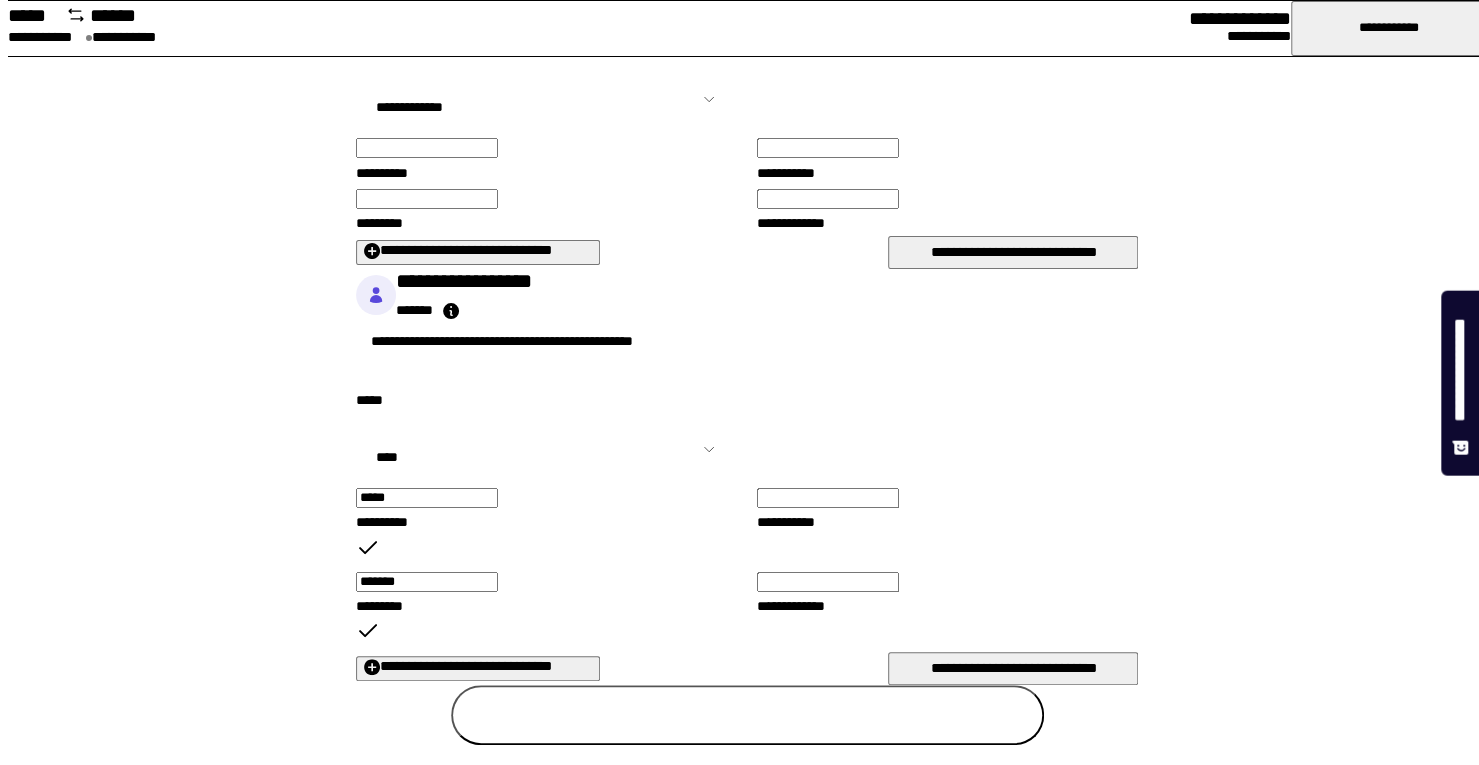 click on "**********" at bounding box center [546, 99] 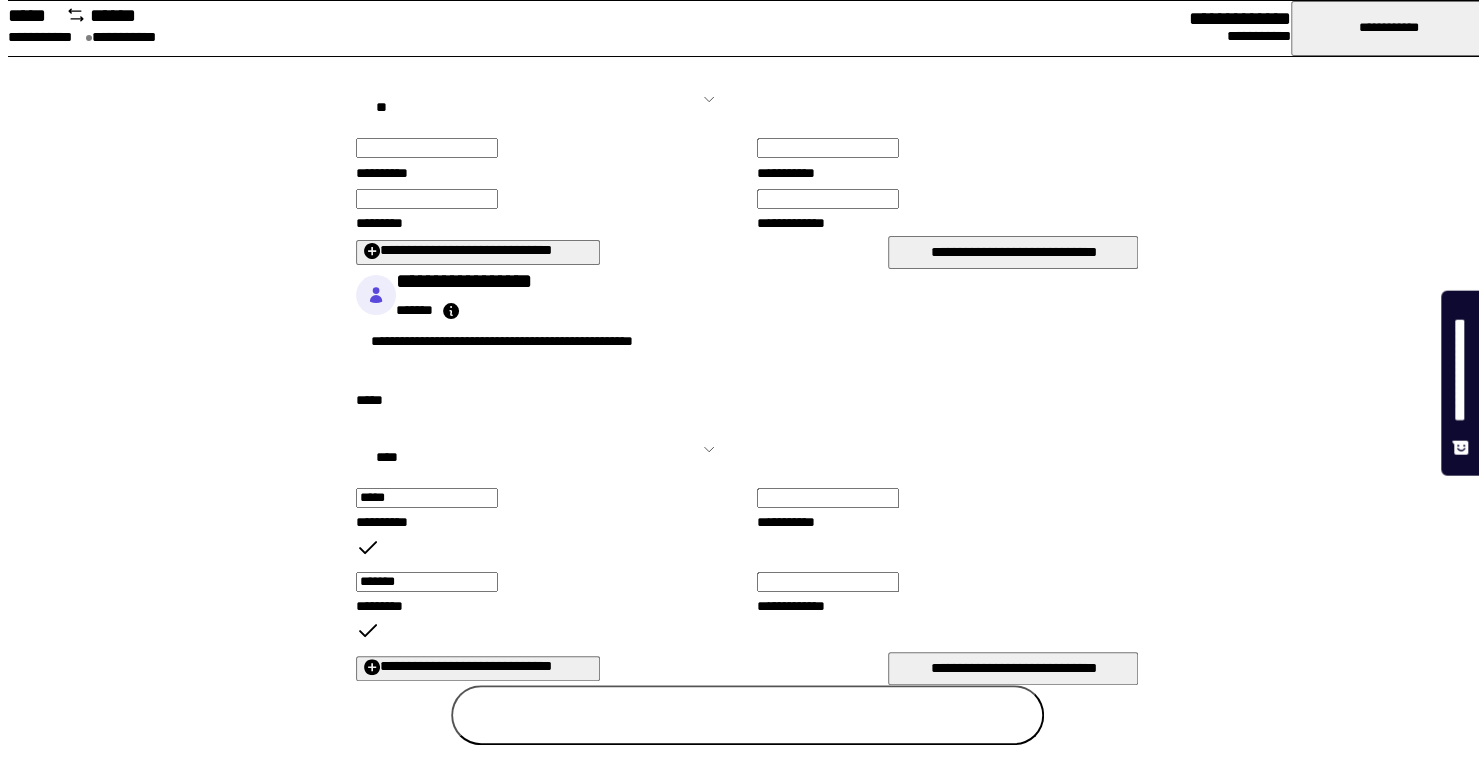 click on "**********" at bounding box center (546, 99) 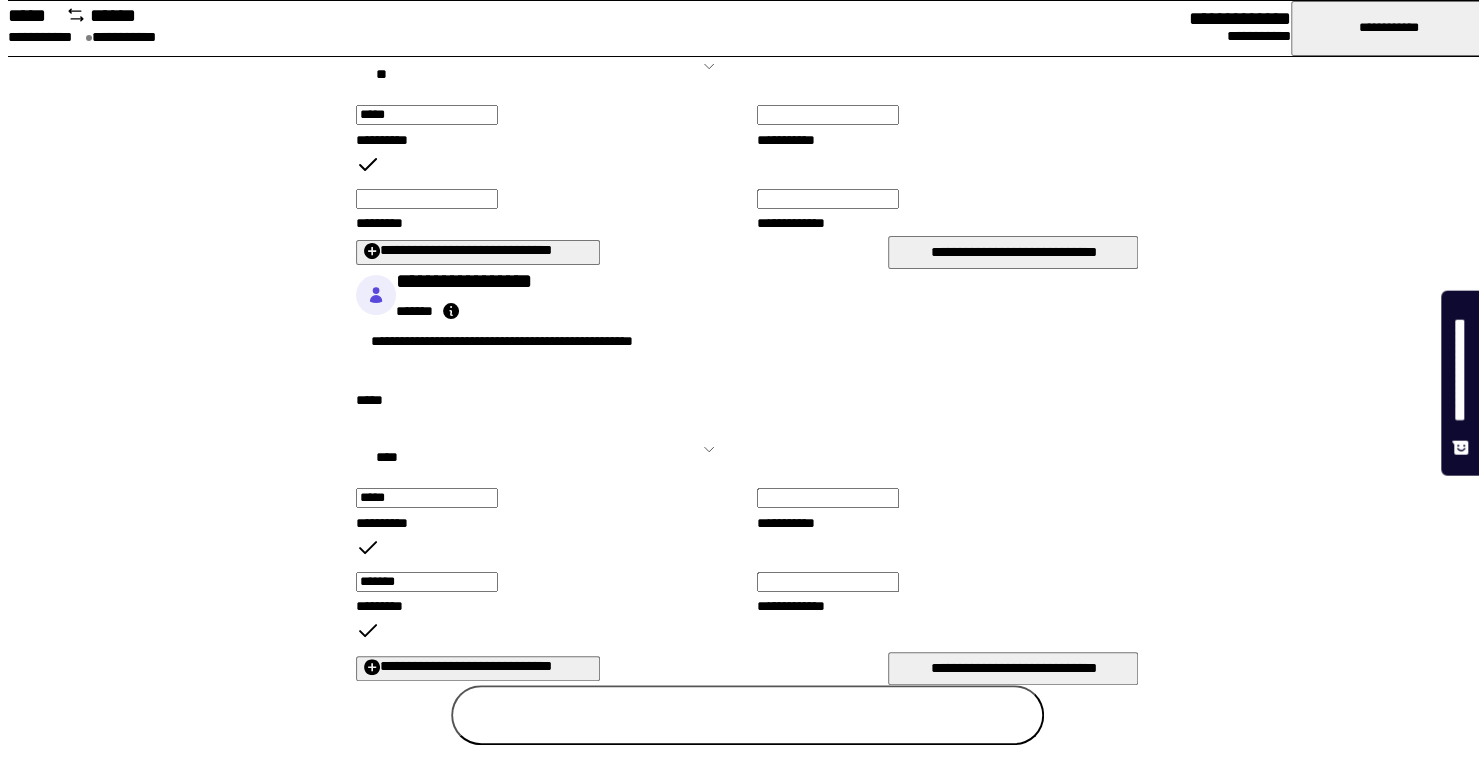 type on "*****" 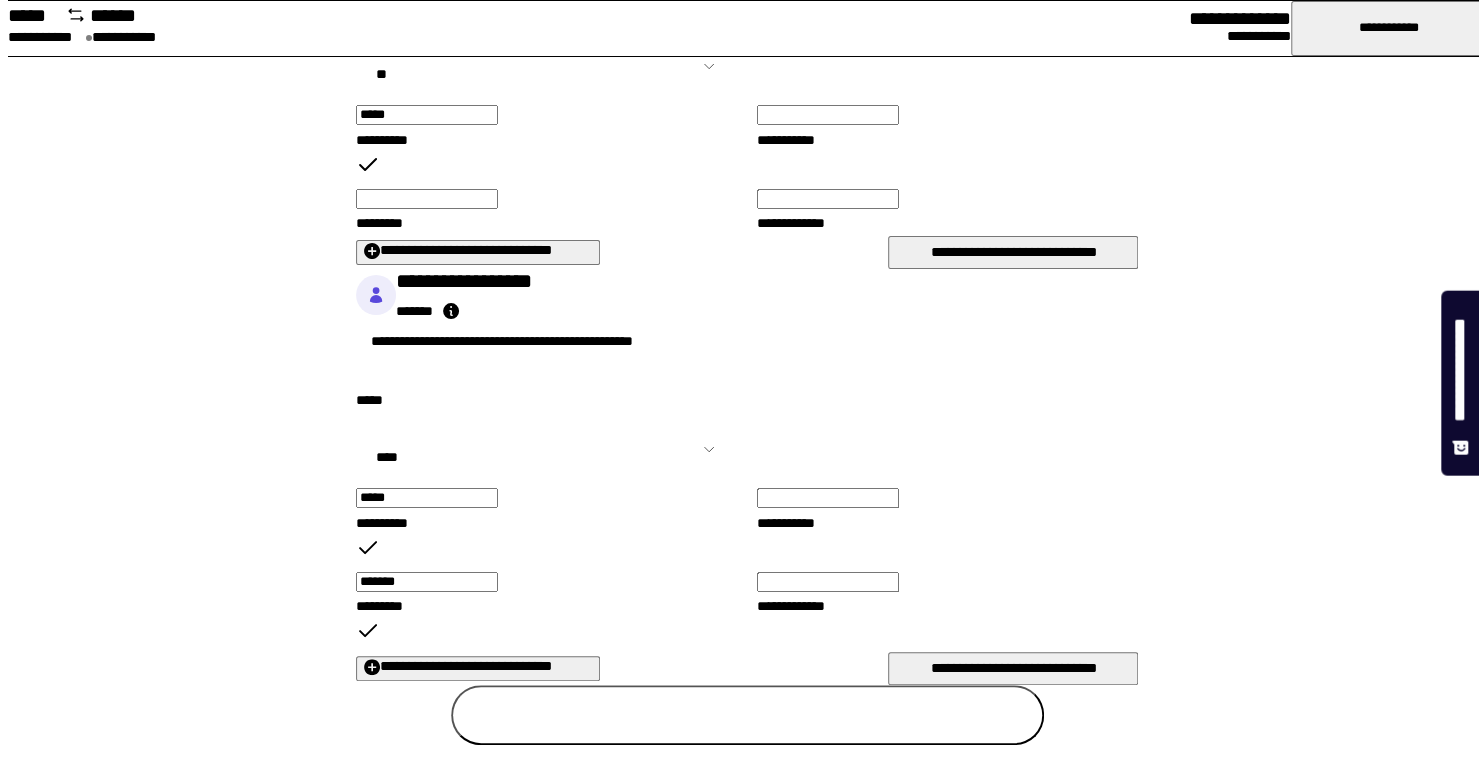 click on "*********" at bounding box center [427, 199] 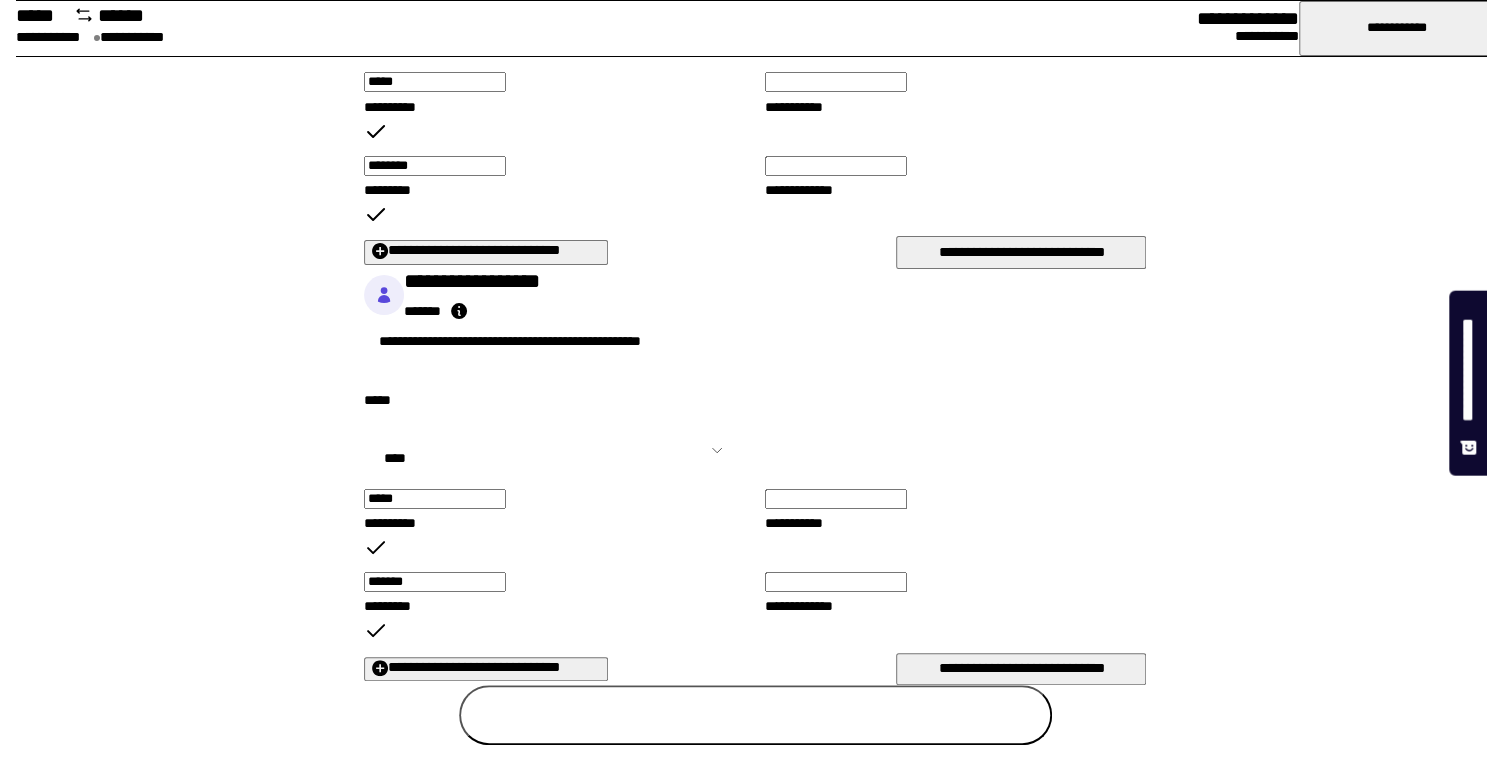 scroll, scrollTop: 2470, scrollLeft: 0, axis: vertical 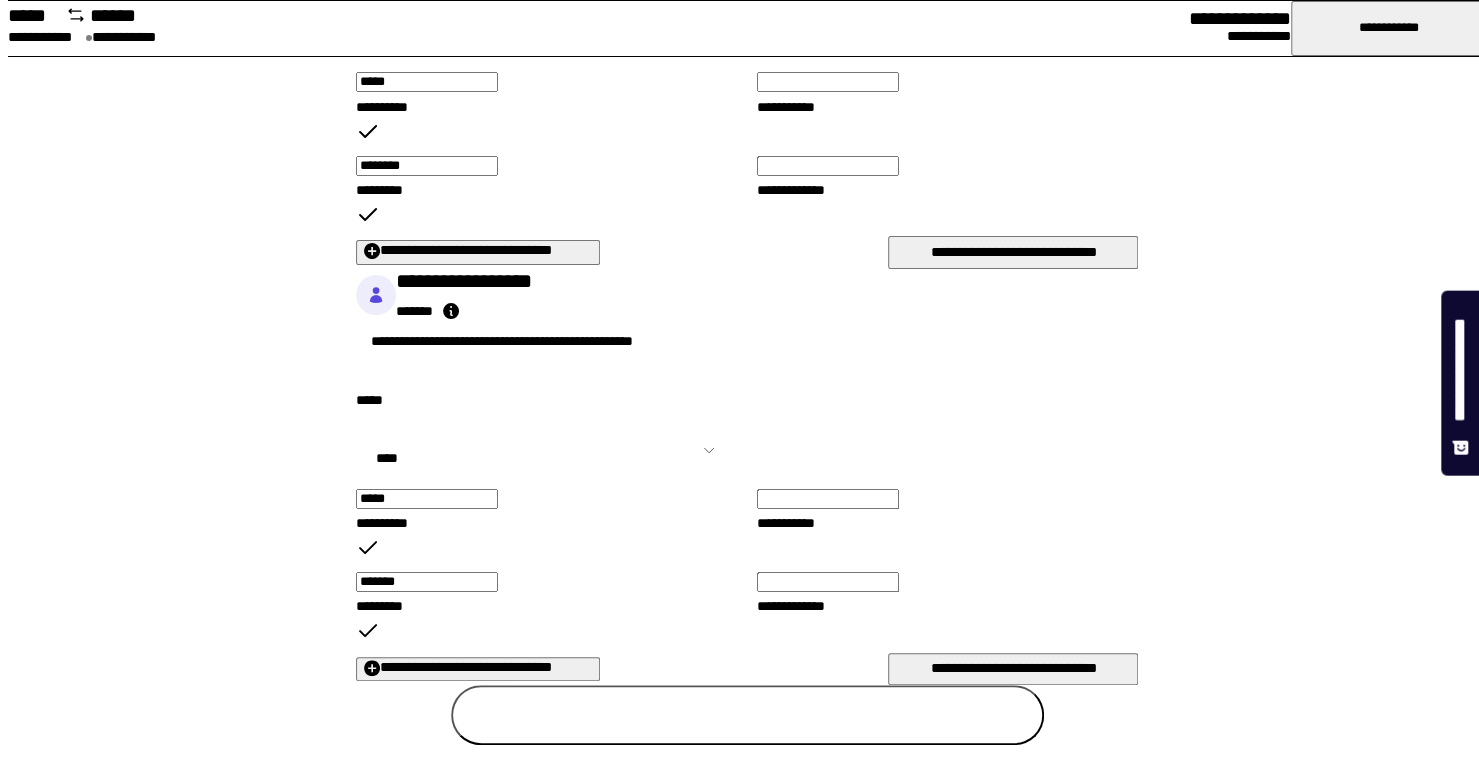 type on "********" 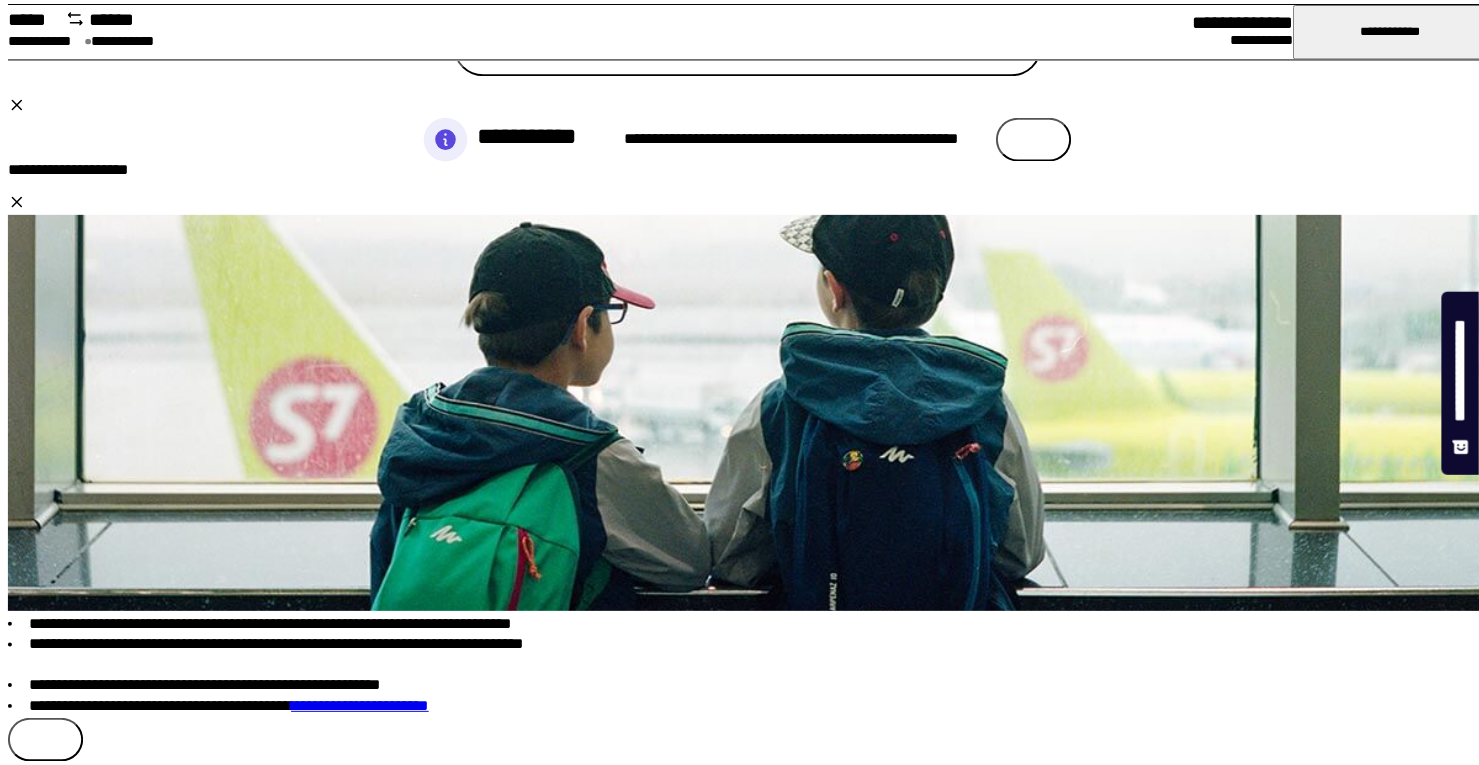 scroll, scrollTop: 1968, scrollLeft: 0, axis: vertical 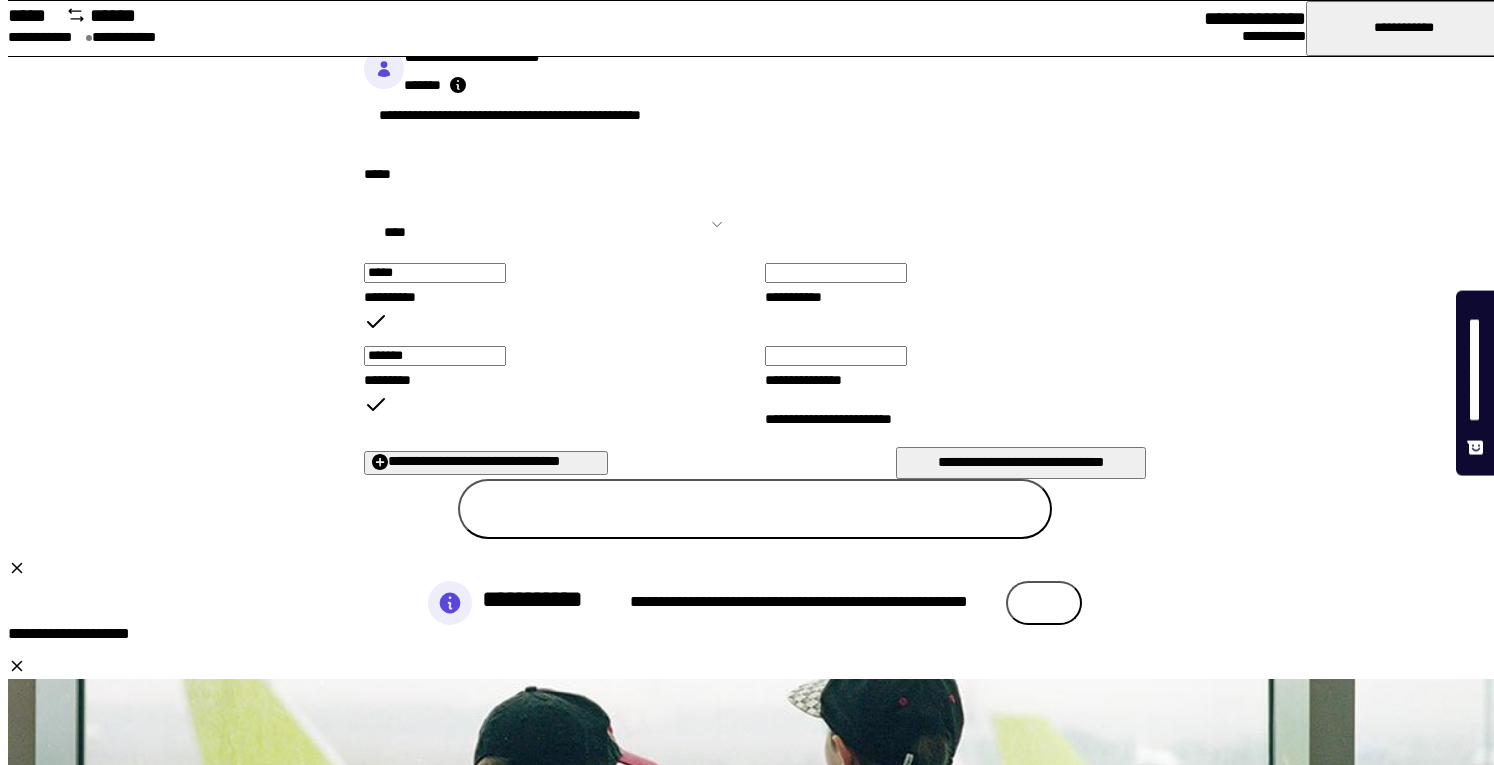 click at bounding box center (17, 666) 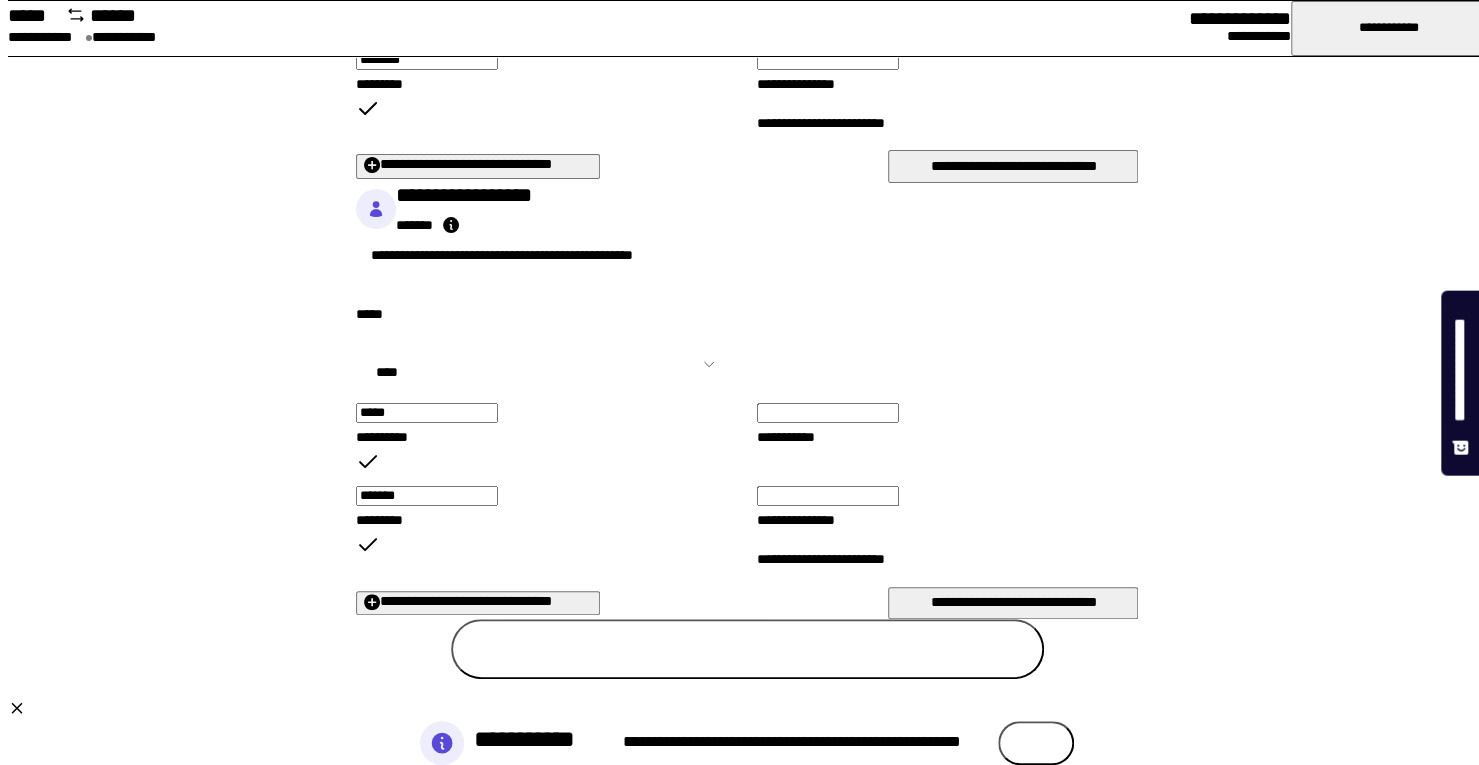 click on "*****" at bounding box center [1036, 743] 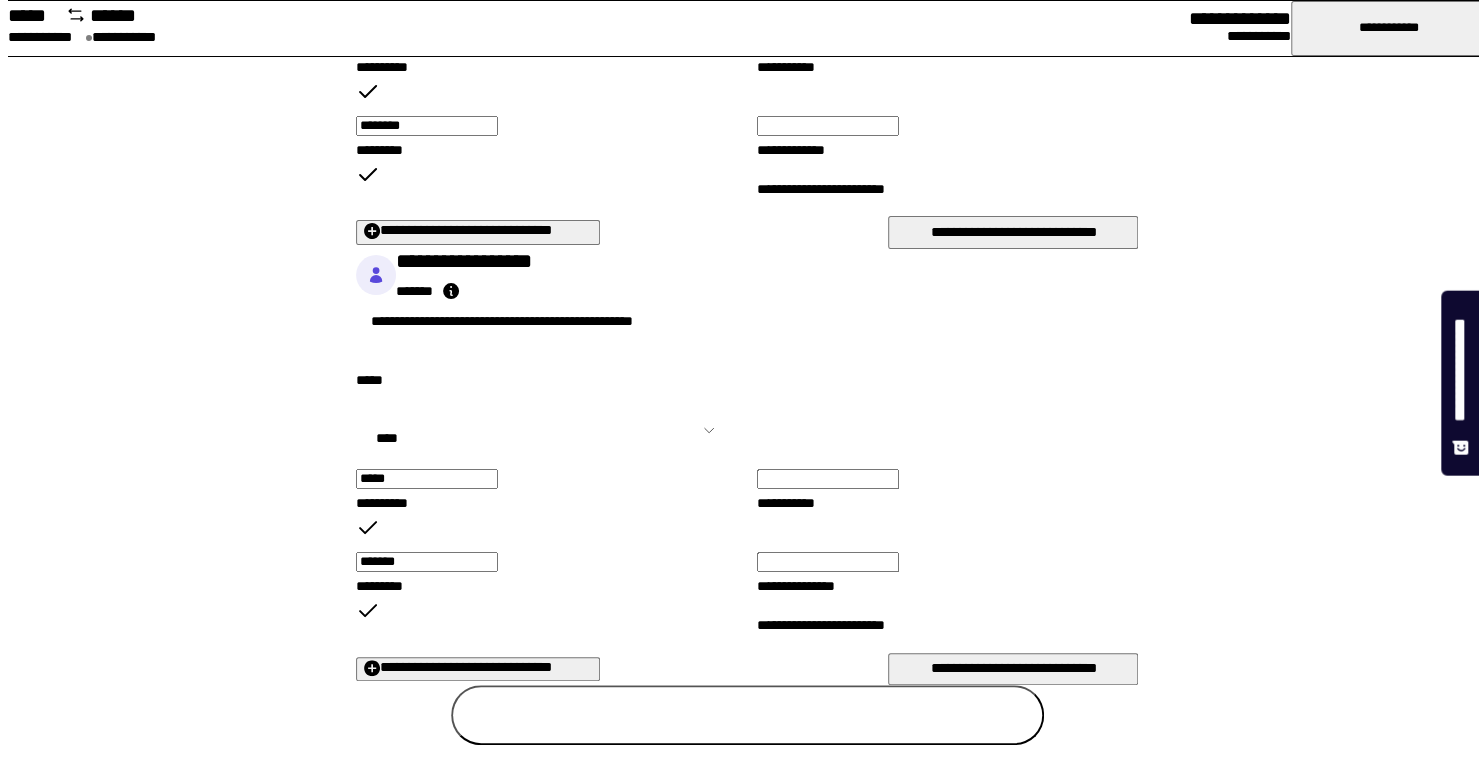 click on "**********" at bounding box center [828, 126] 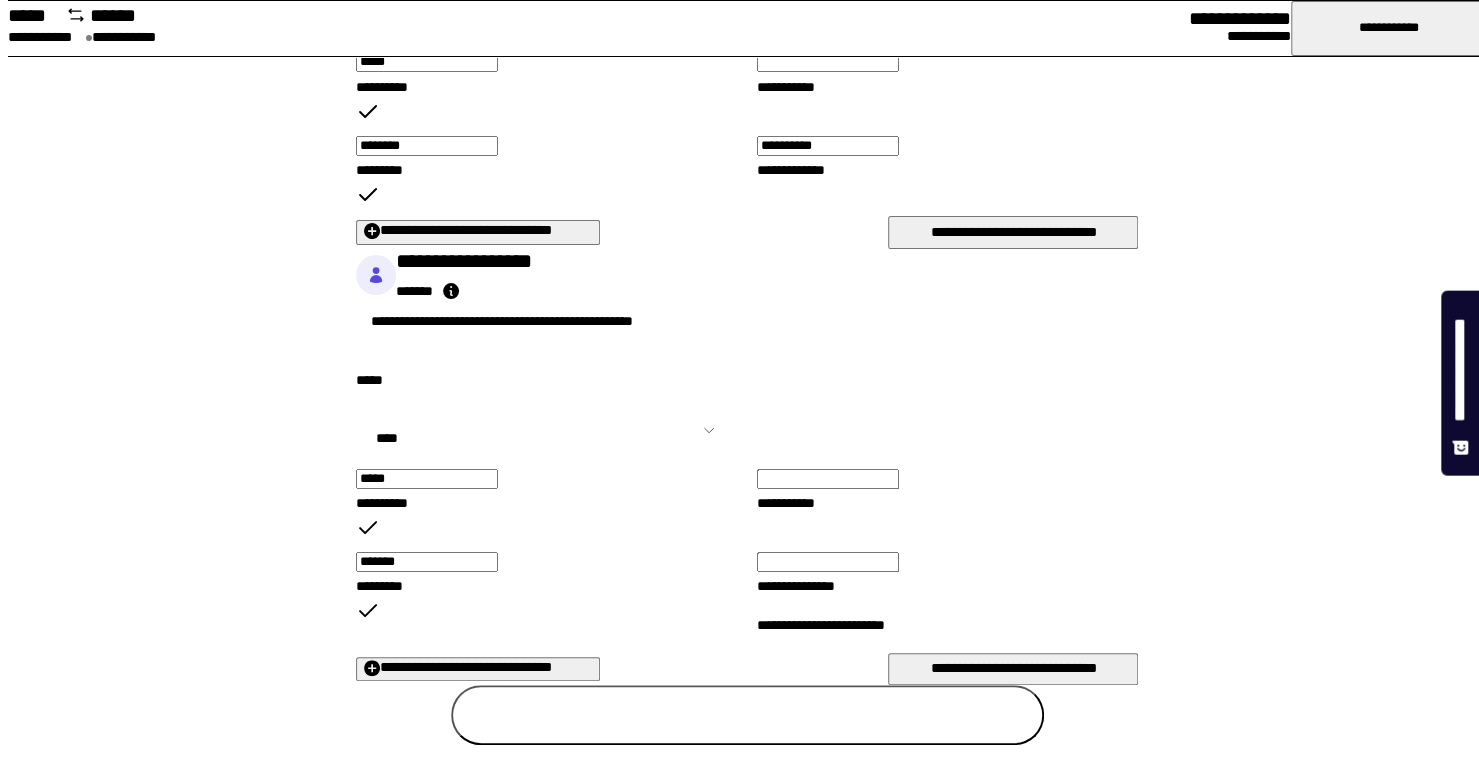 scroll, scrollTop: 2470, scrollLeft: 0, axis: vertical 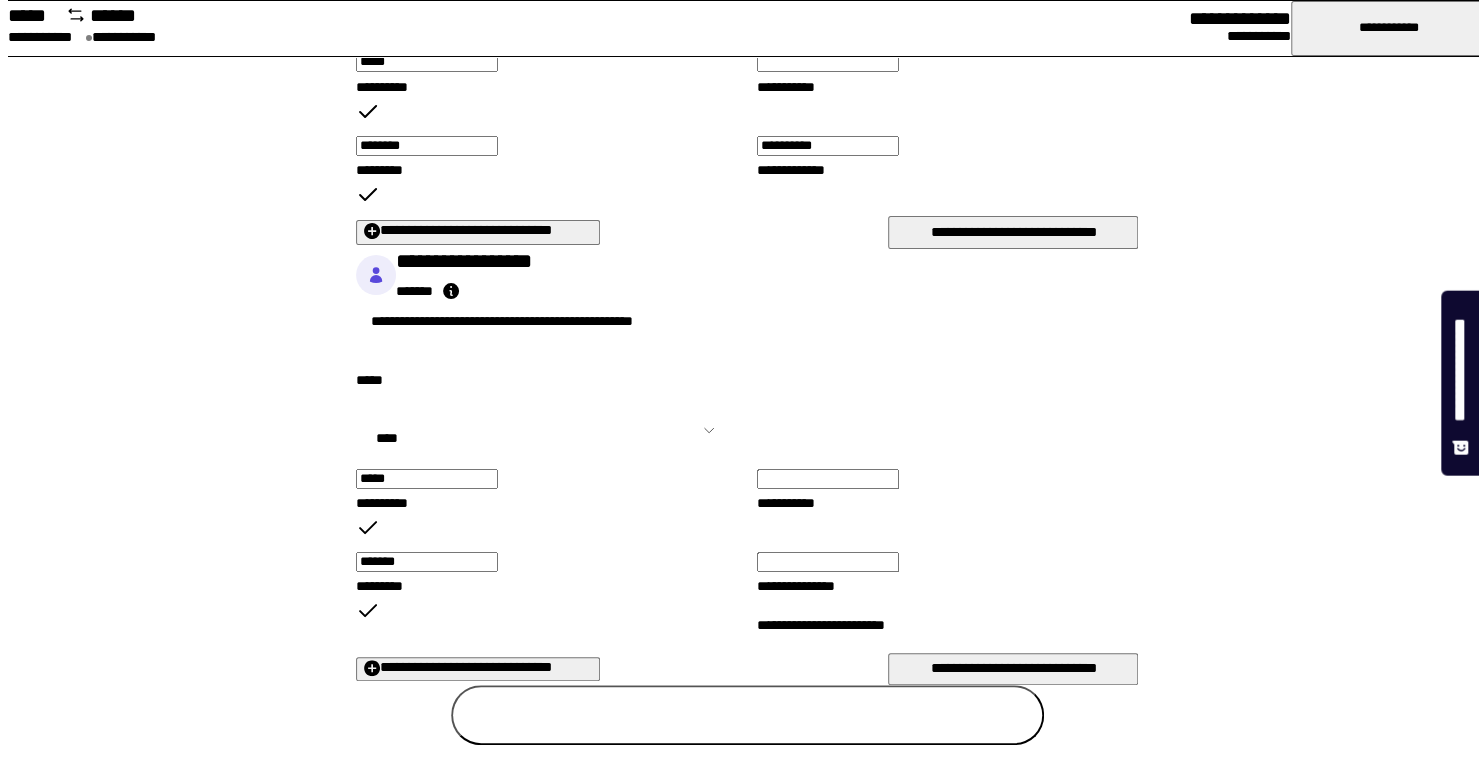 type on "**********" 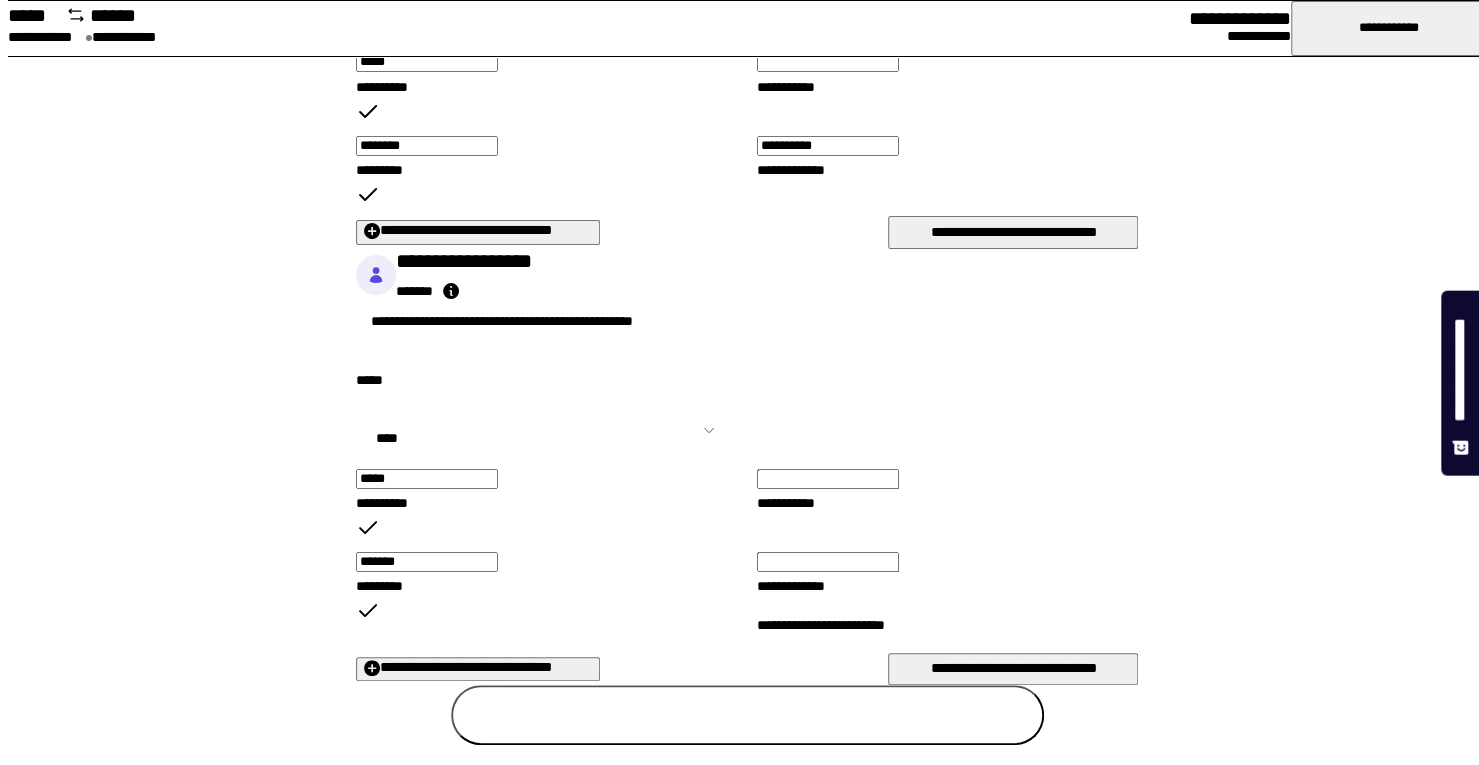 click on "**********" at bounding box center (828, 562) 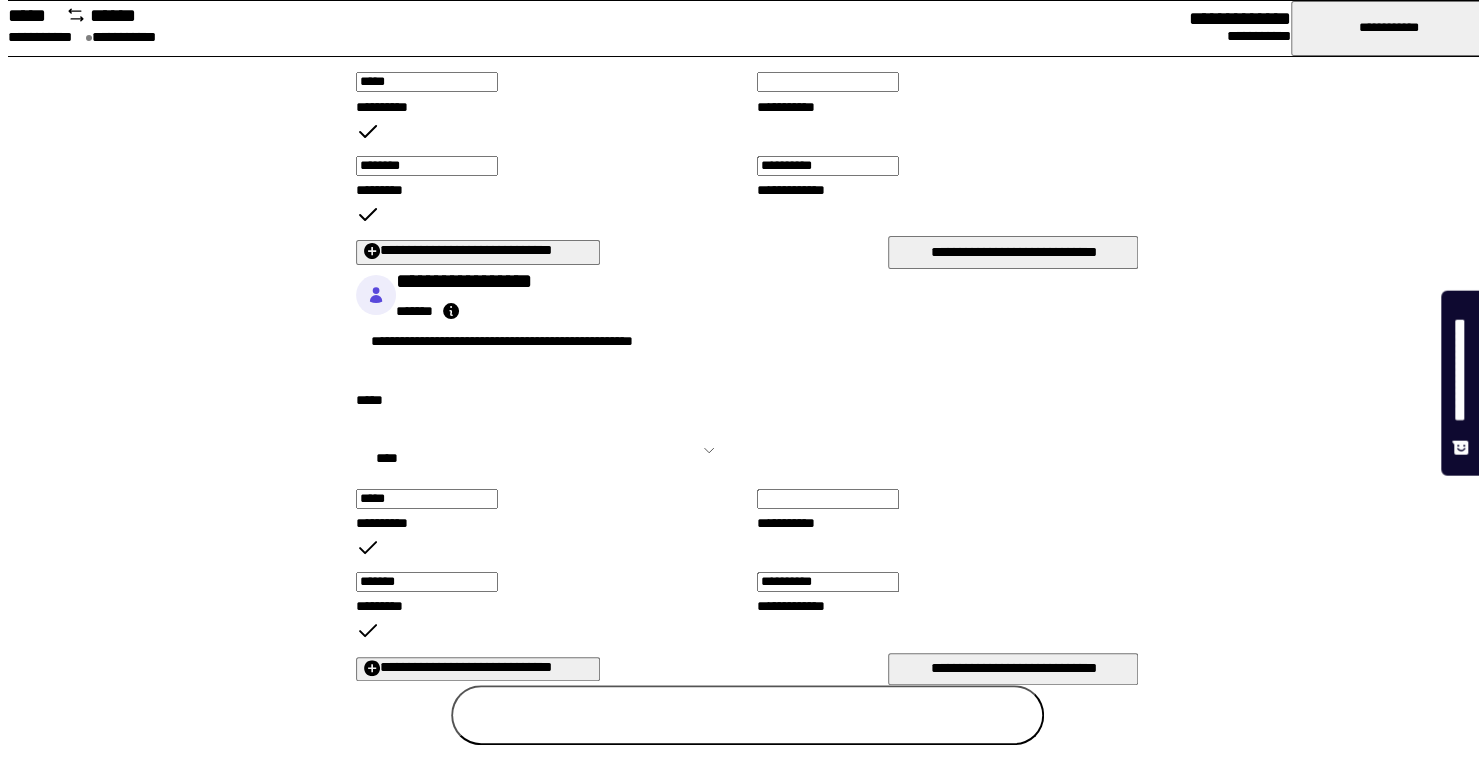 type on "**********" 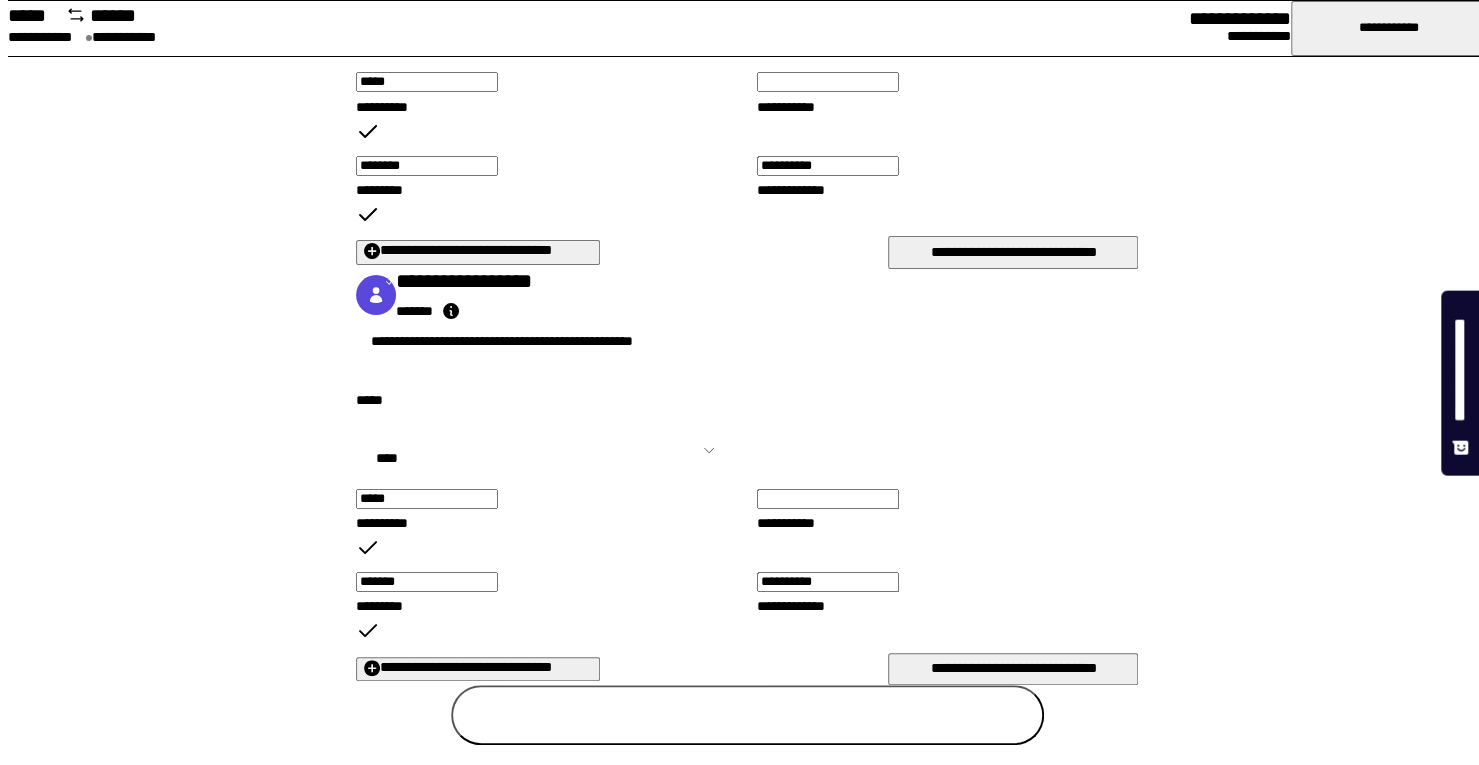 click on "********" at bounding box center [748, 715] 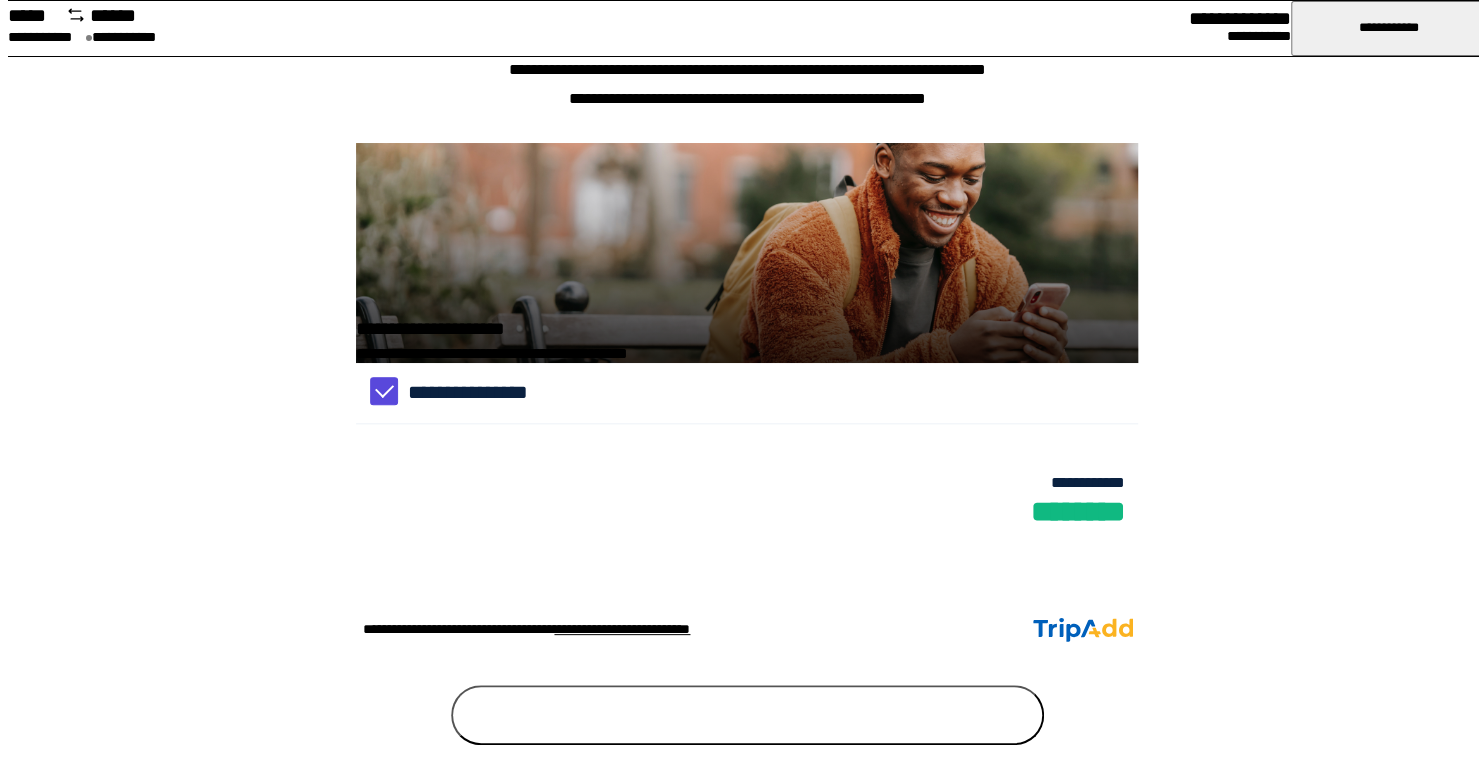 scroll, scrollTop: 0, scrollLeft: 0, axis: both 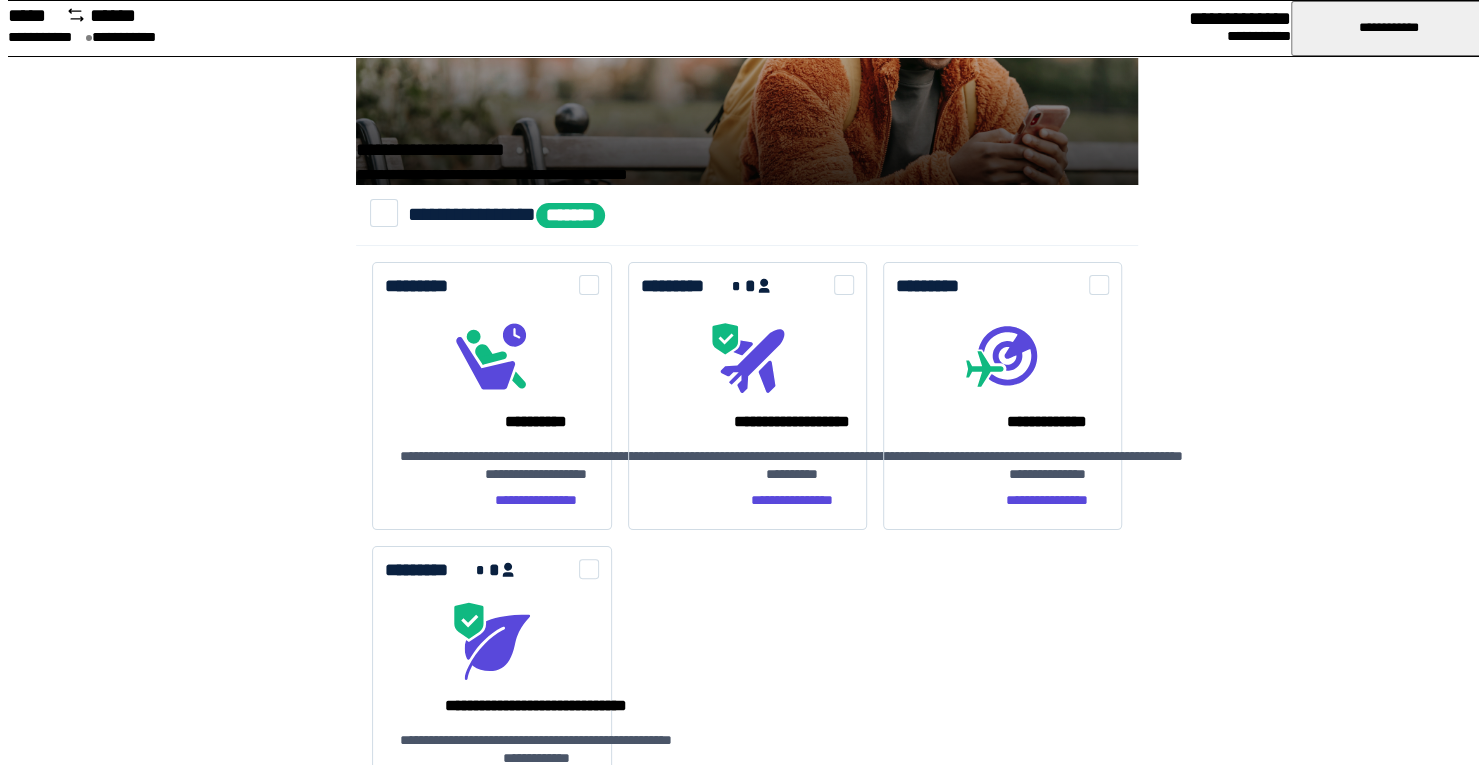 click on "********" at bounding box center (748, 1089) 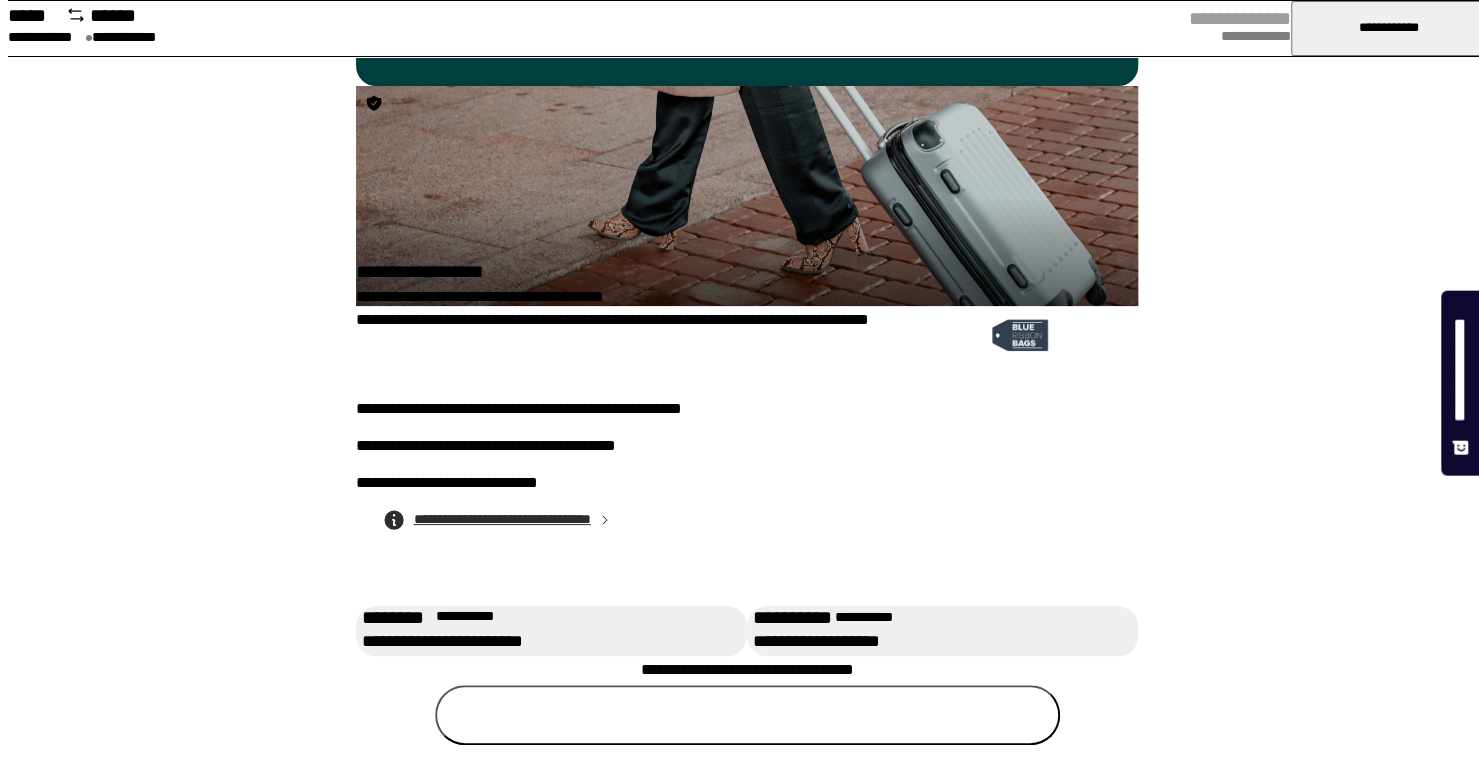 scroll, scrollTop: 0, scrollLeft: 0, axis: both 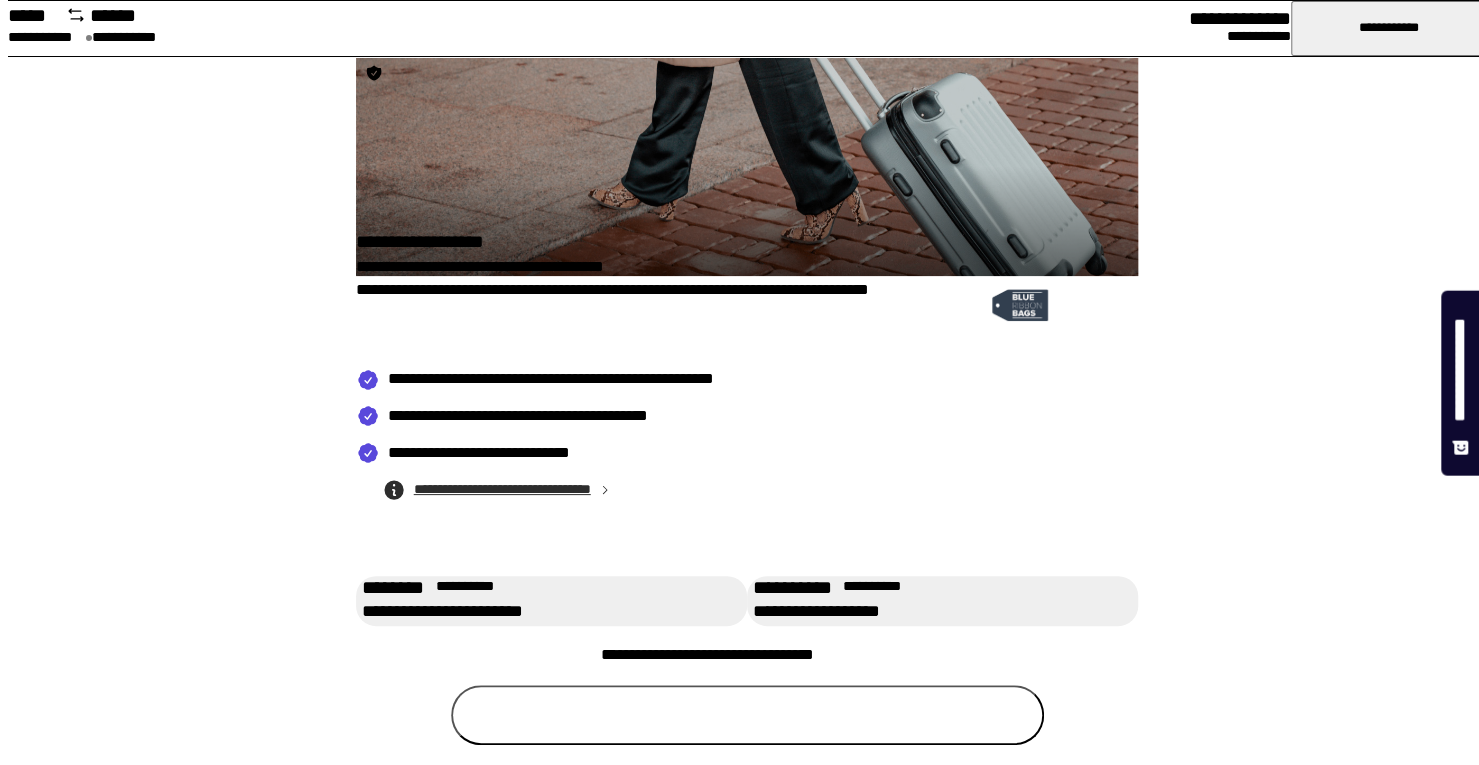 click on "**********" at bounding box center [540, 600] 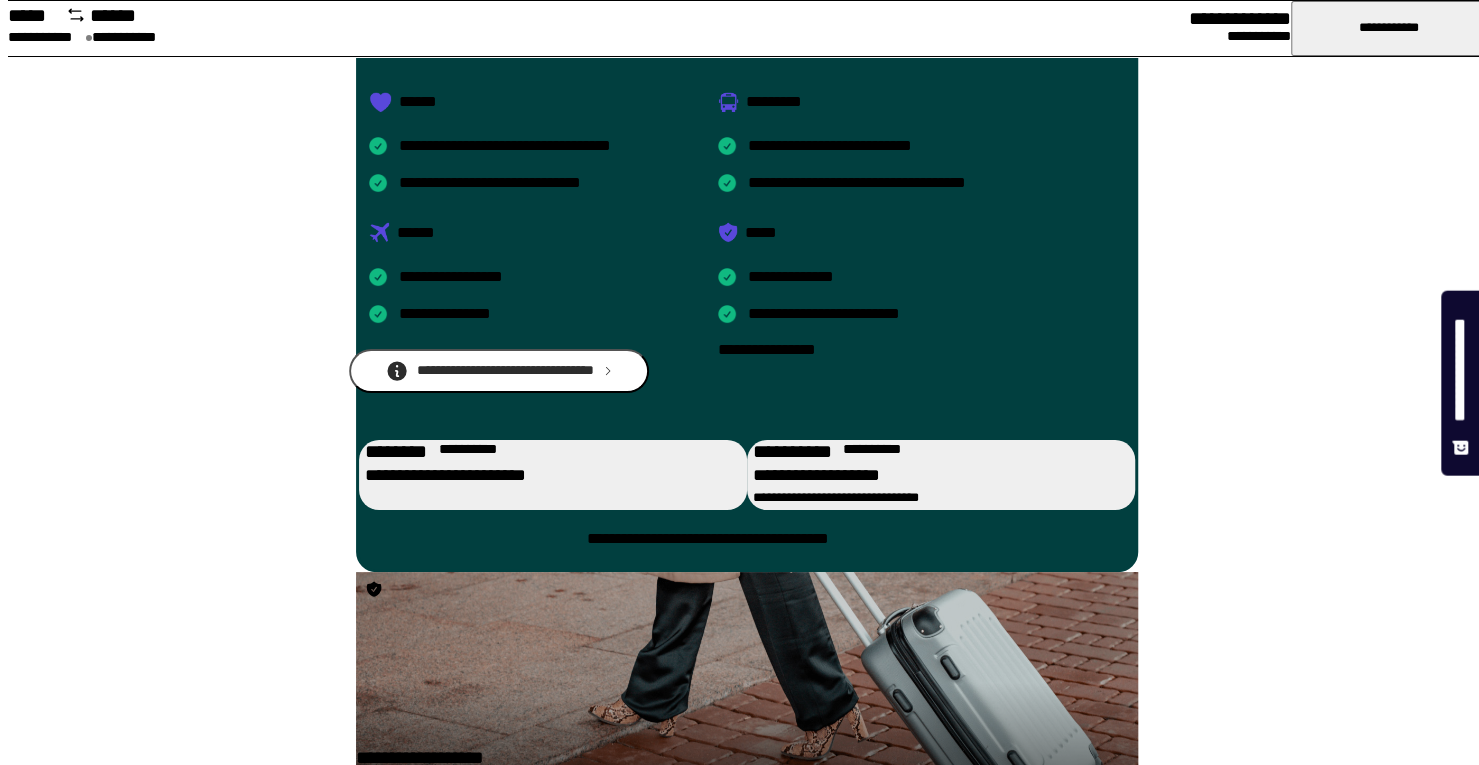 scroll, scrollTop: 502, scrollLeft: 0, axis: vertical 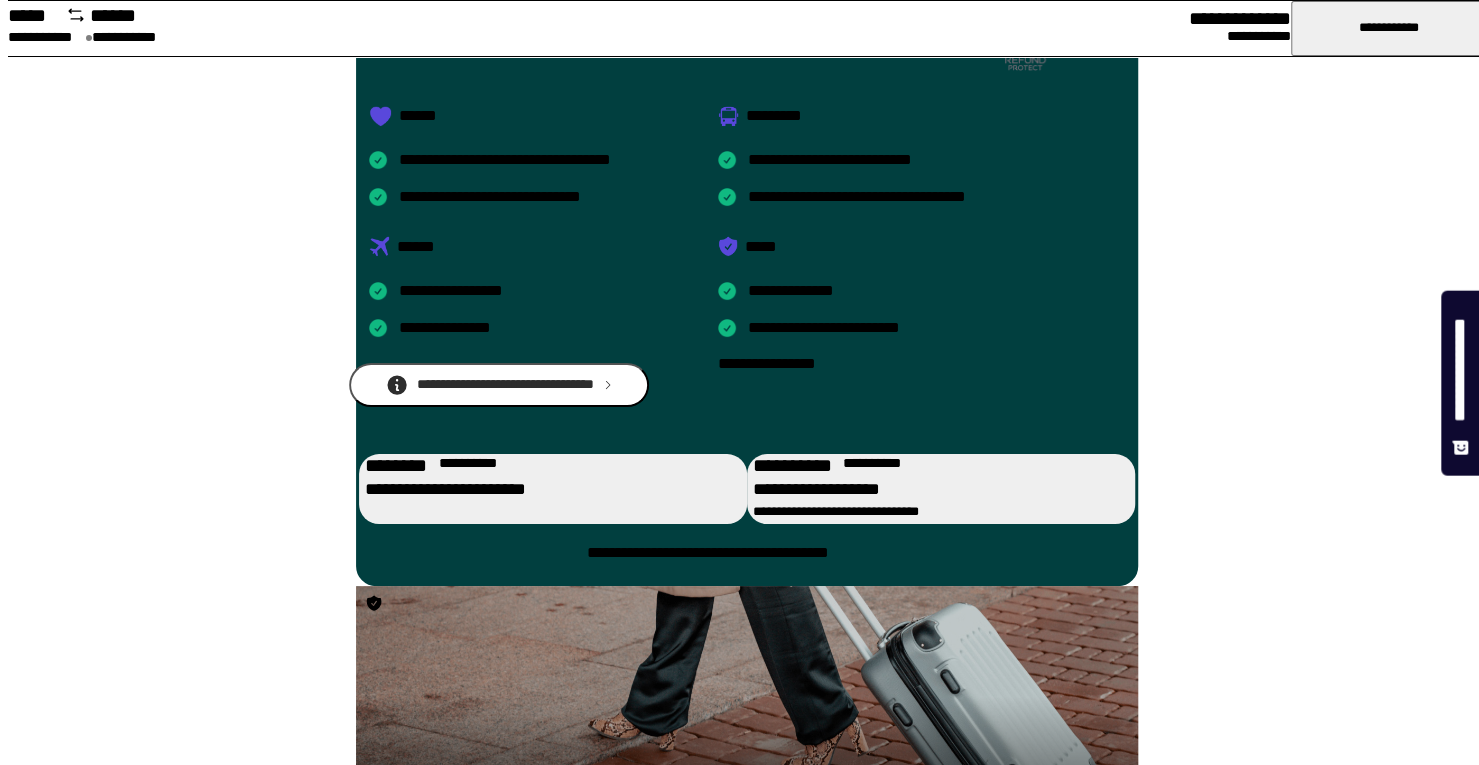 click on "**********" at bounding box center (542, 489) 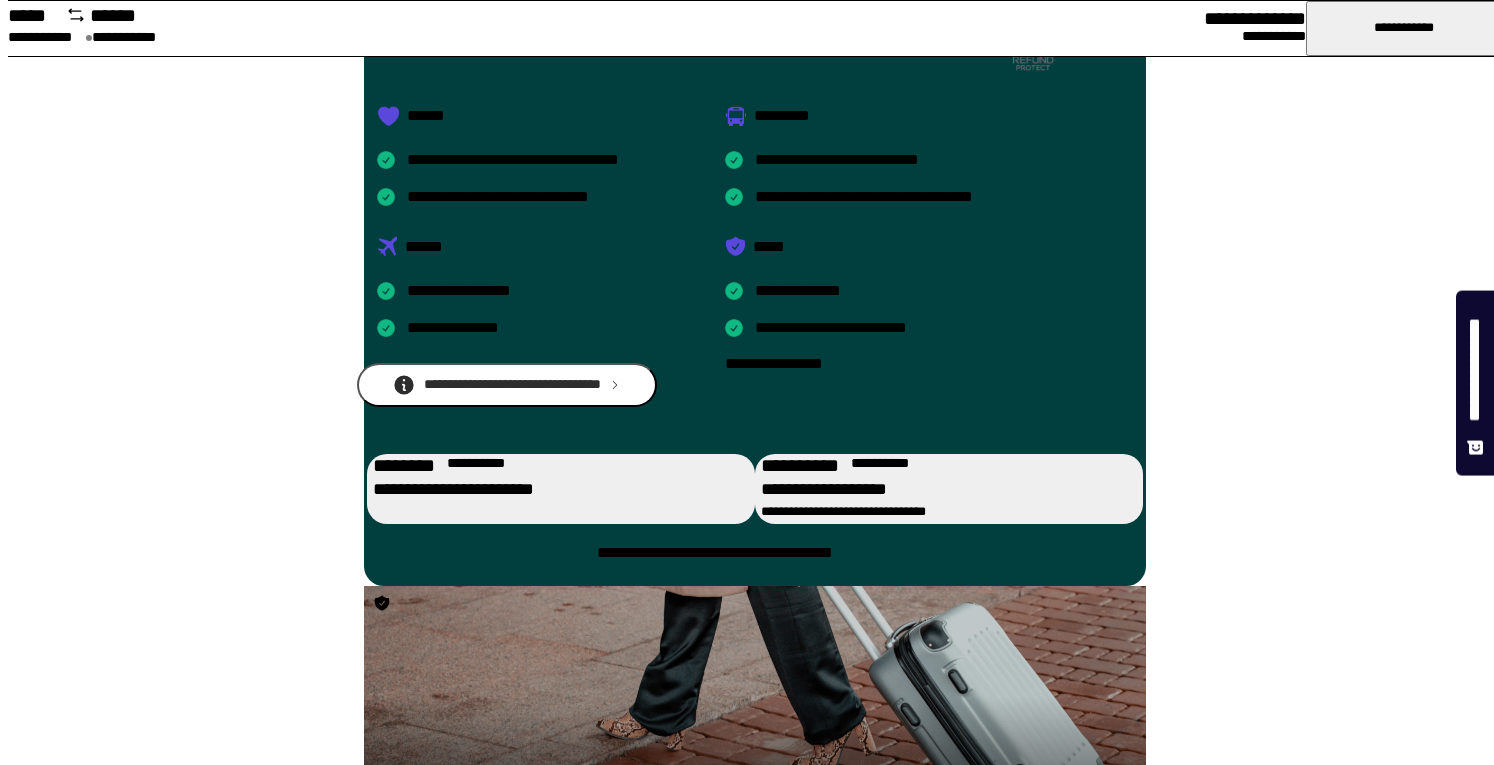 click at bounding box center [29, 1377] 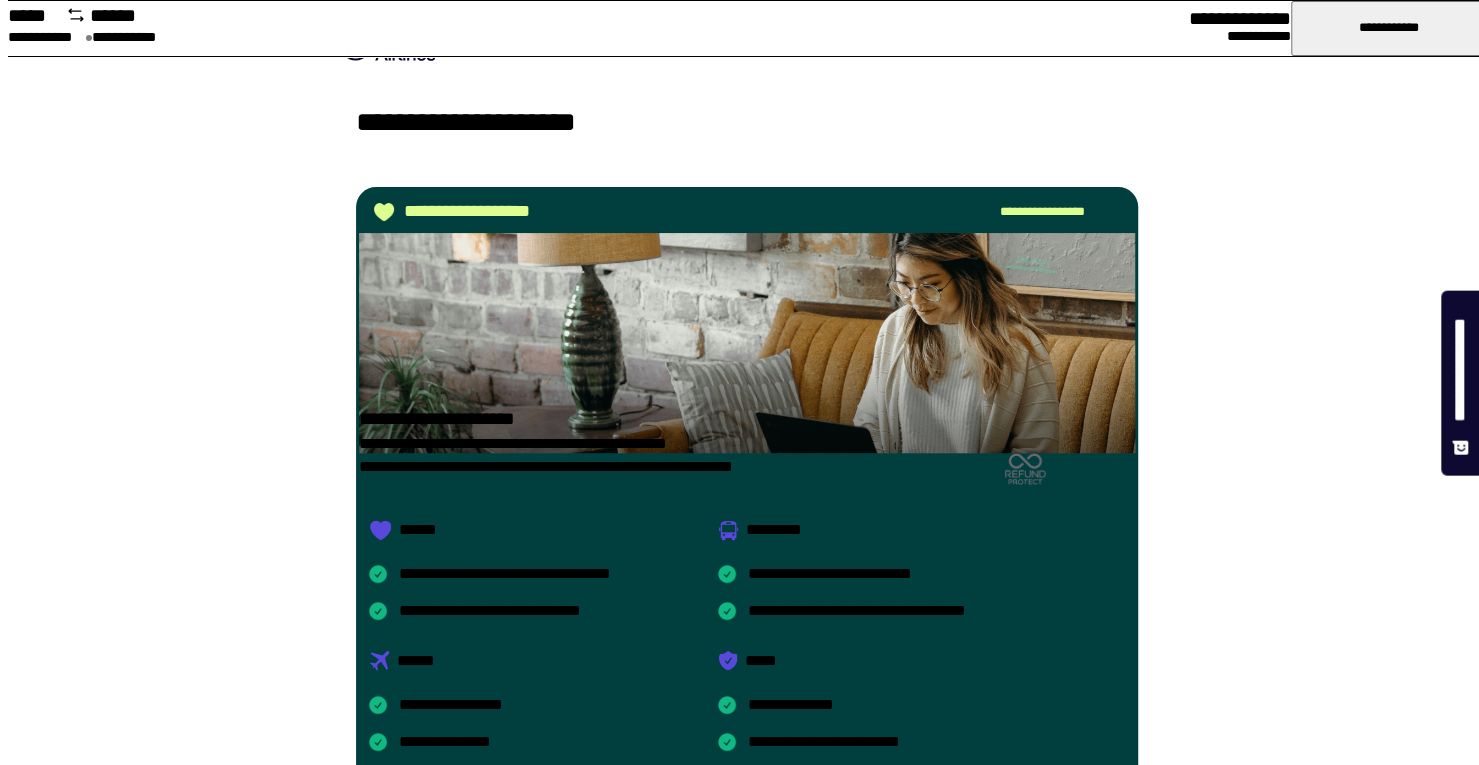 scroll, scrollTop: 0, scrollLeft: 0, axis: both 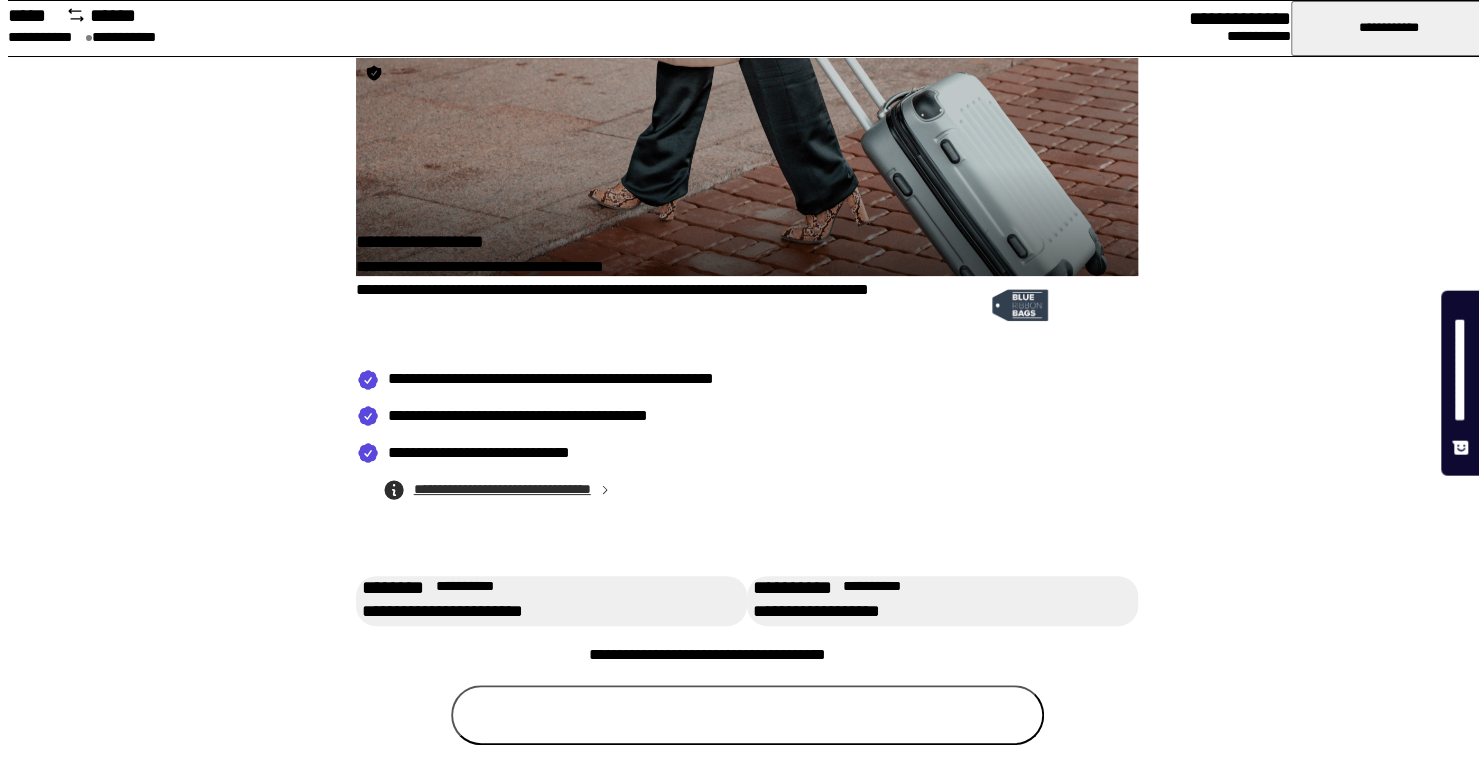 click on "********" at bounding box center (748, 715) 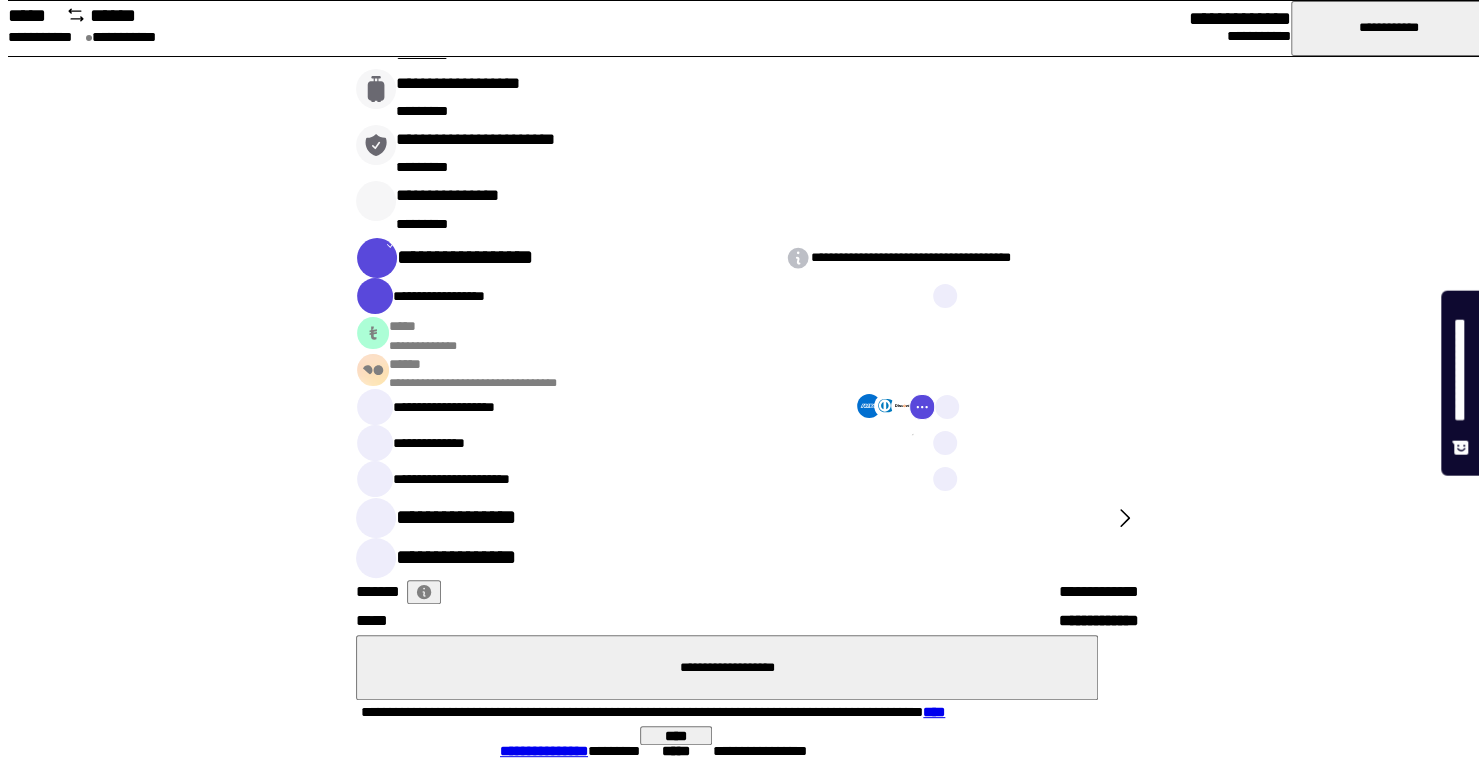 scroll, scrollTop: 0, scrollLeft: 0, axis: both 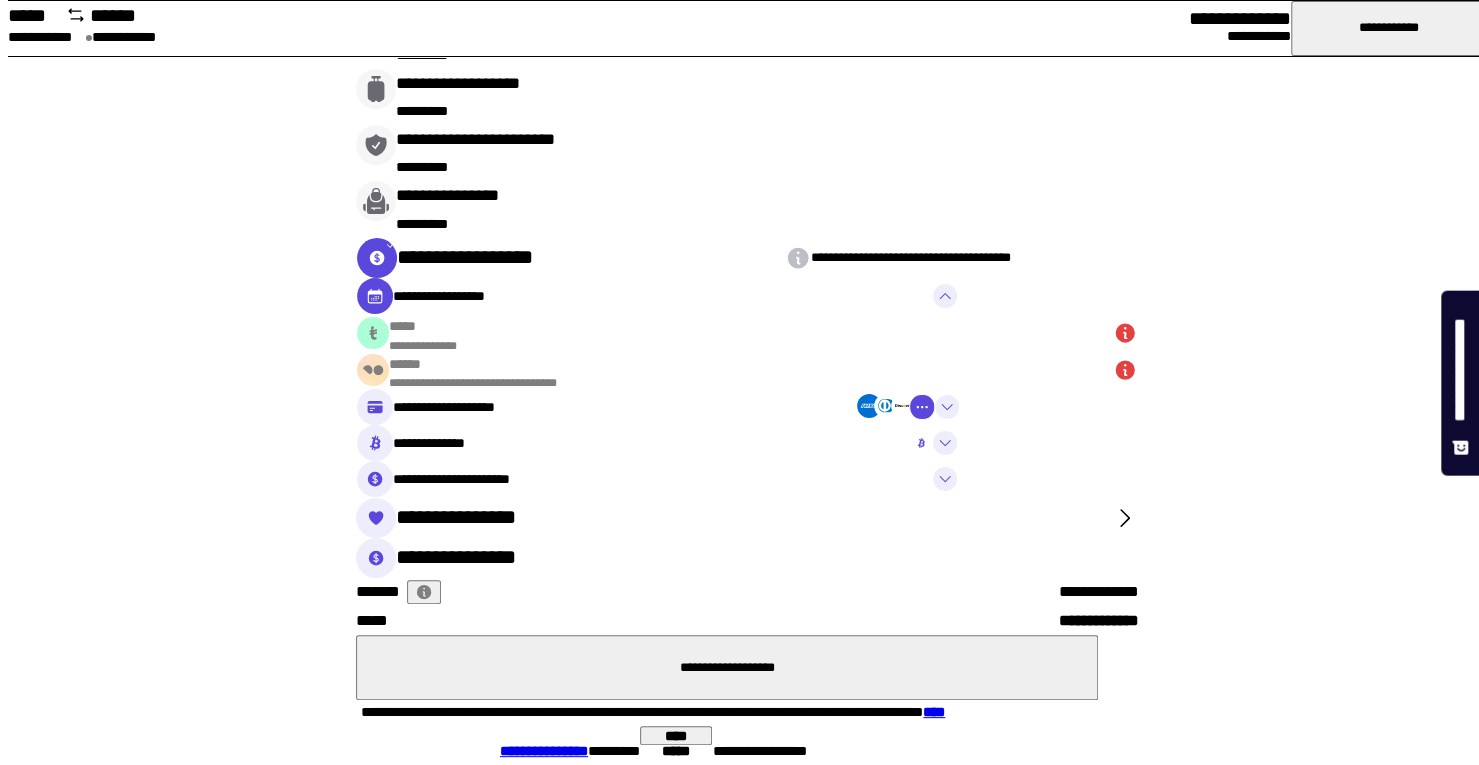 click on "**********" at bounding box center (659, 296) 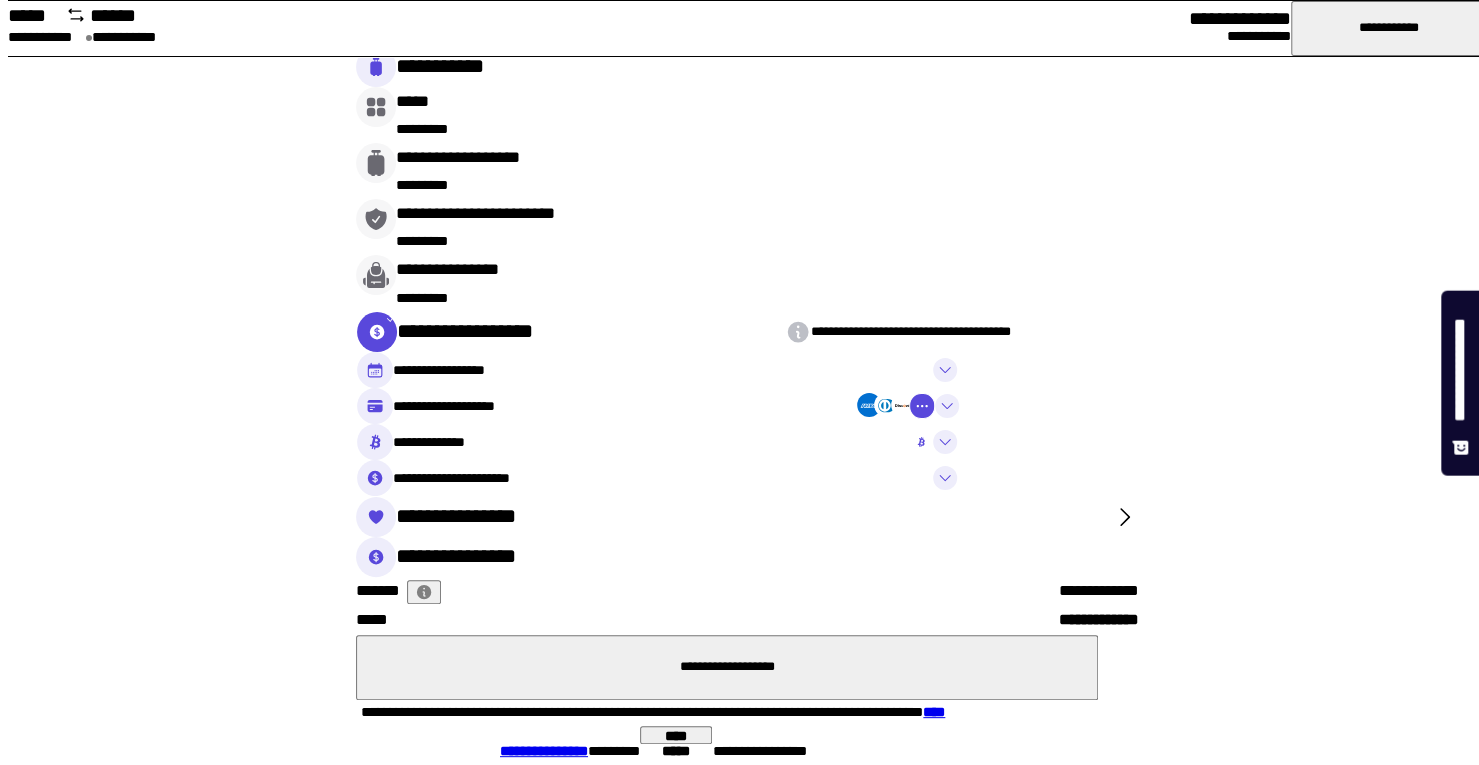 click on "**********" at bounding box center (659, 370) 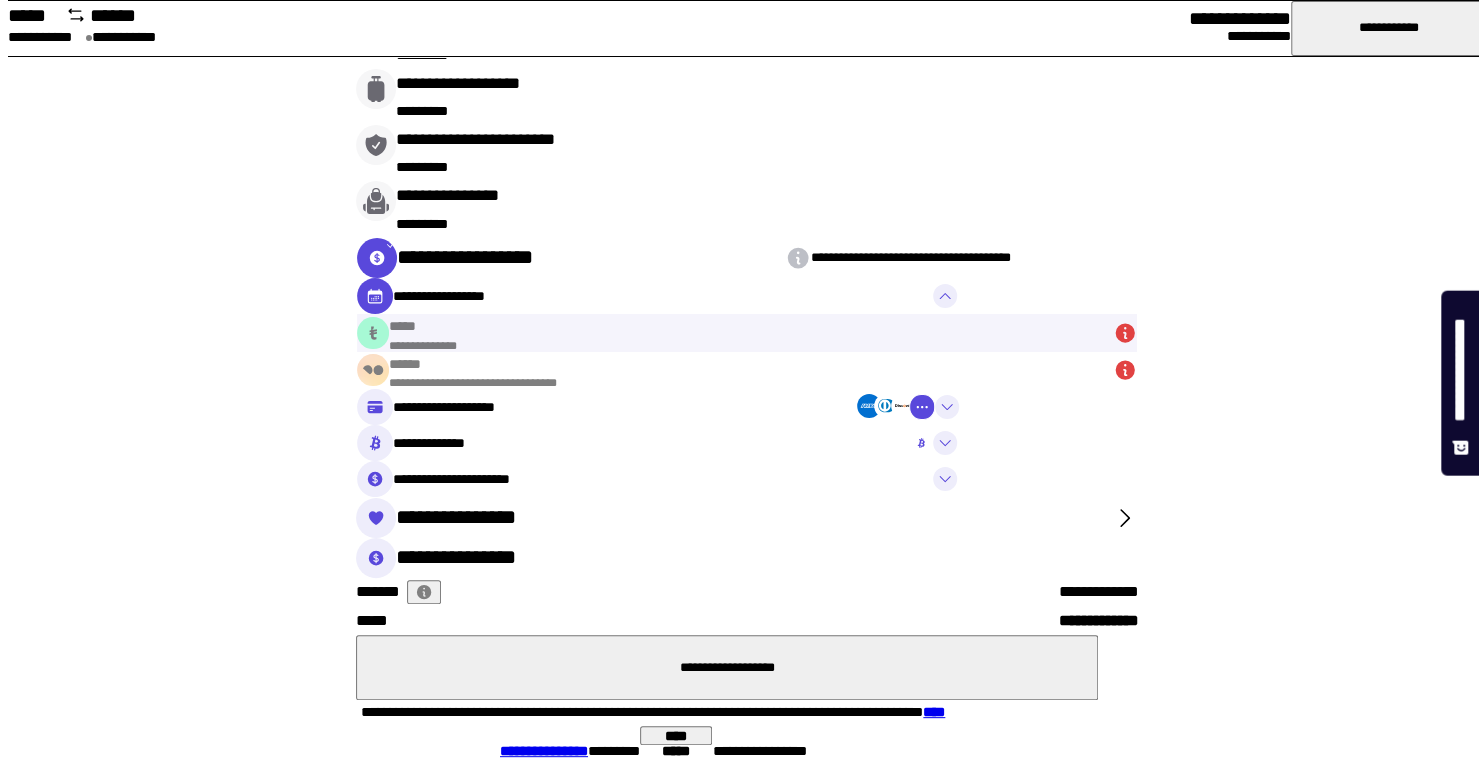 click at bounding box center (1125, 332) 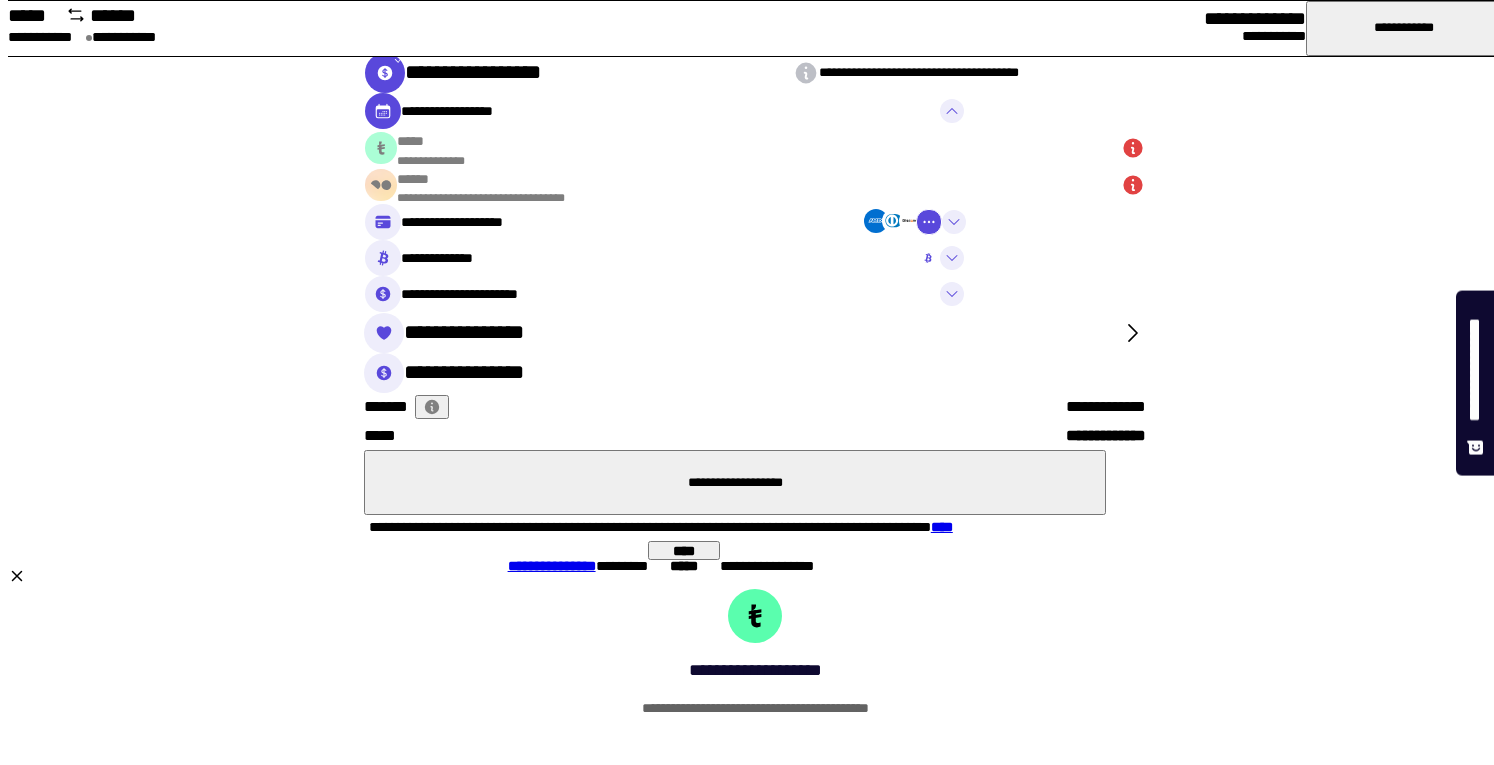 click at bounding box center [755, 567] 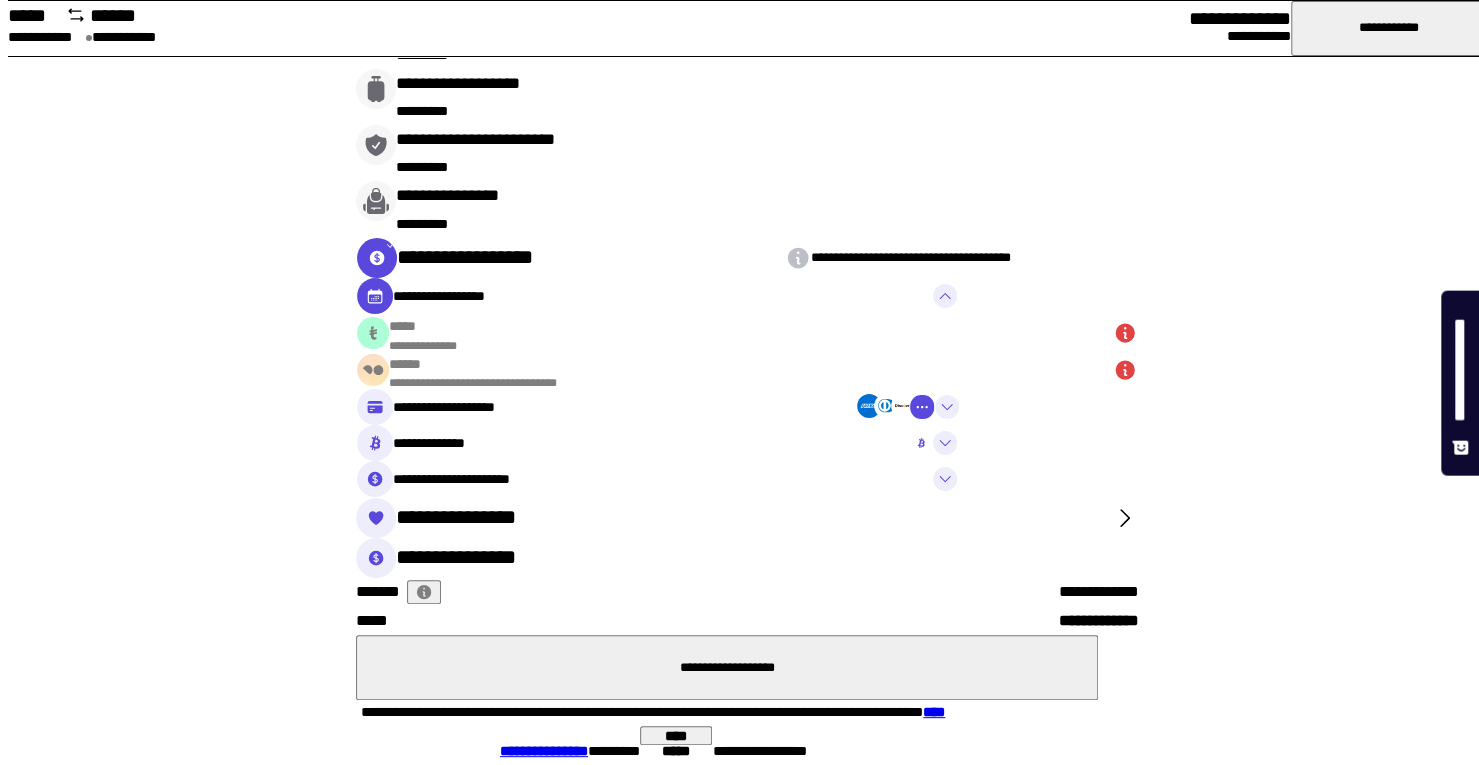 click at bounding box center [1125, 370] 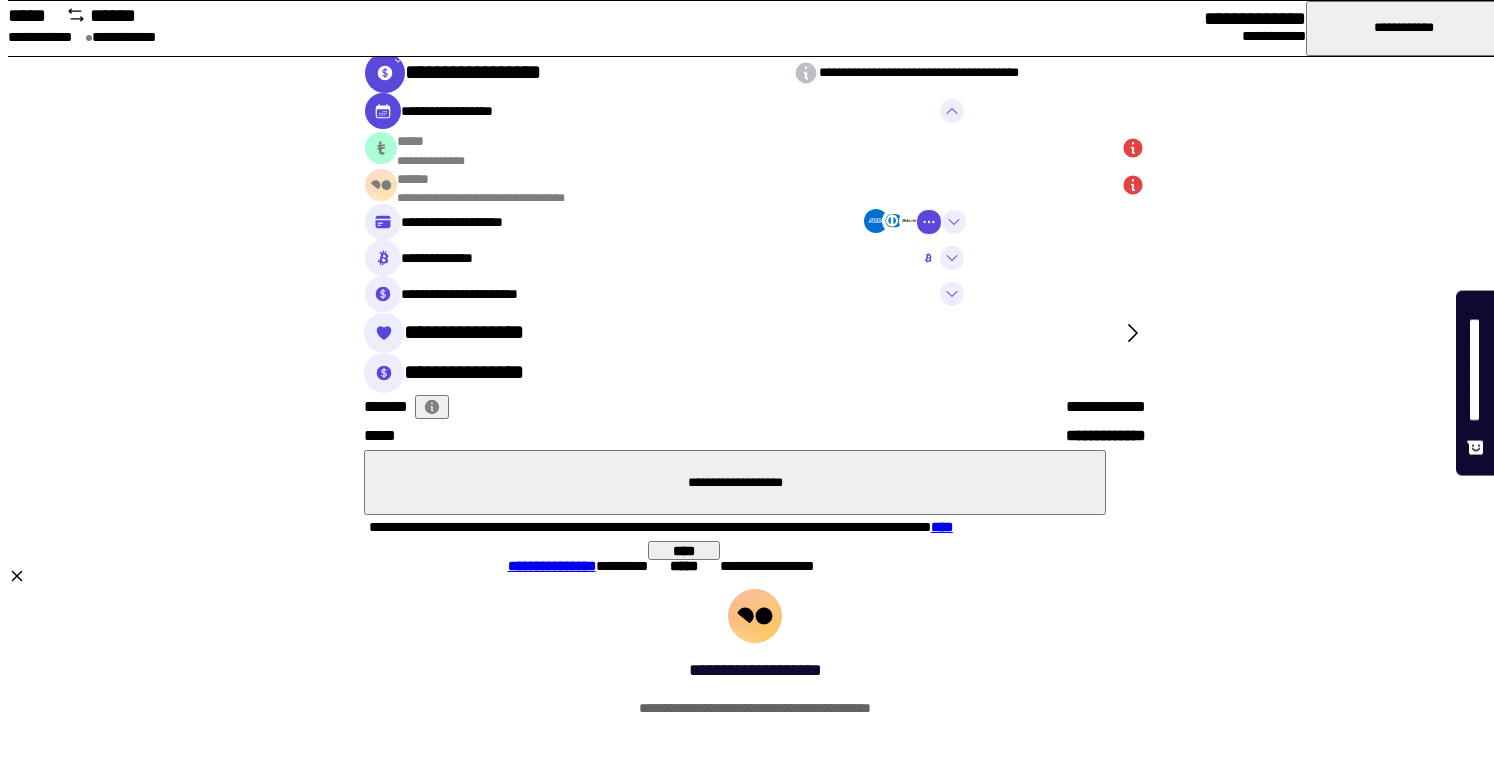 click at bounding box center [755, 567] 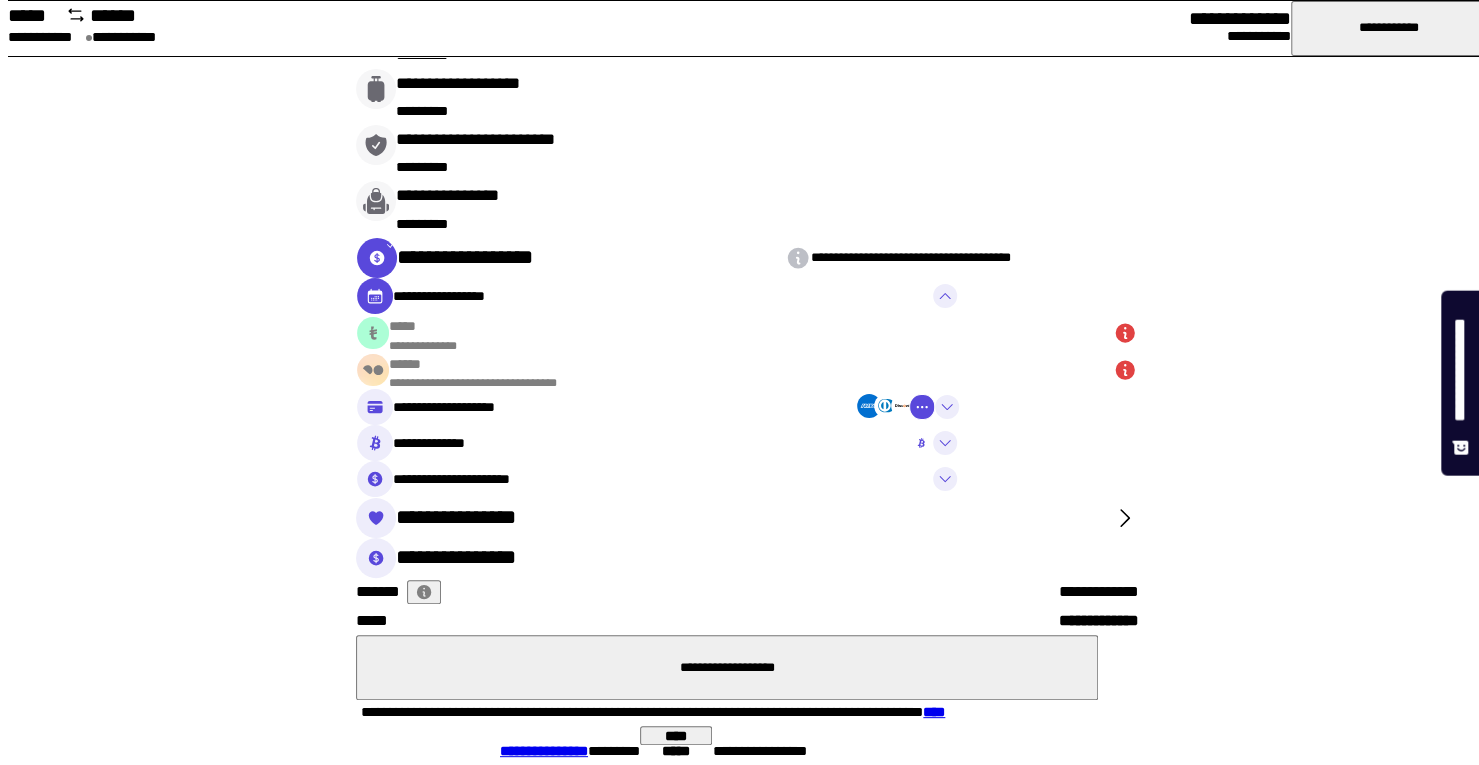 click on "**********" at bounding box center [1389, 28] 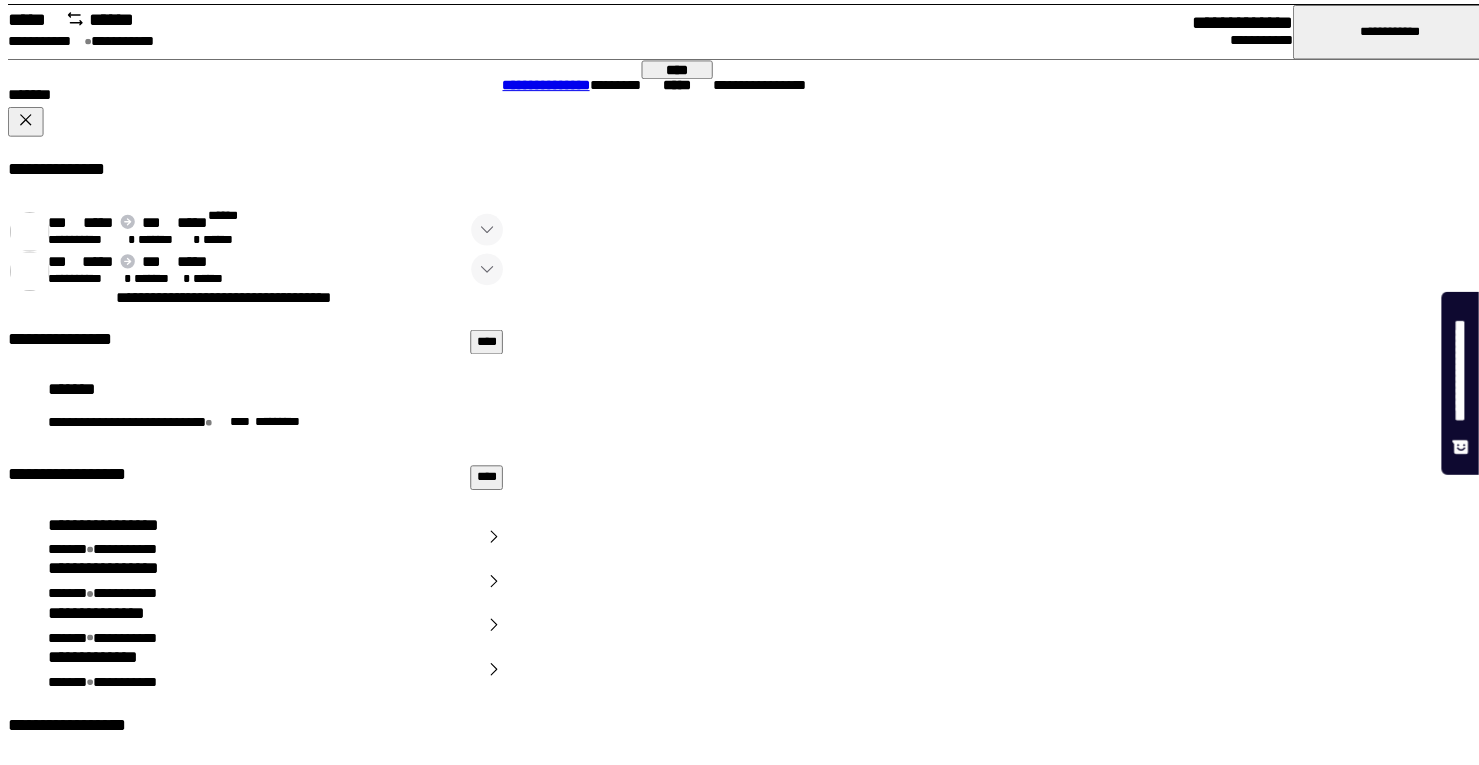 scroll, scrollTop: 0, scrollLeft: 0, axis: both 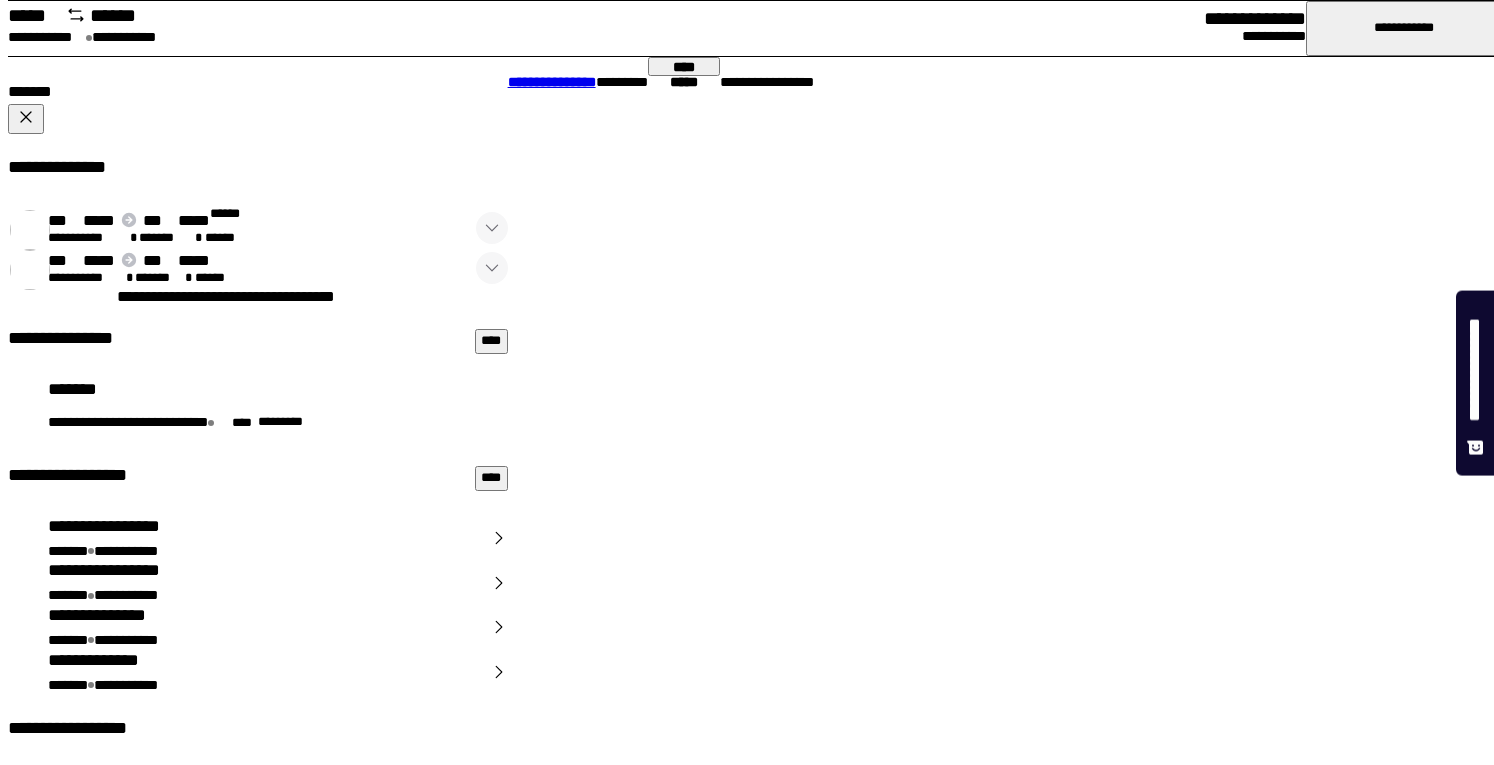 click at bounding box center (26, 117) 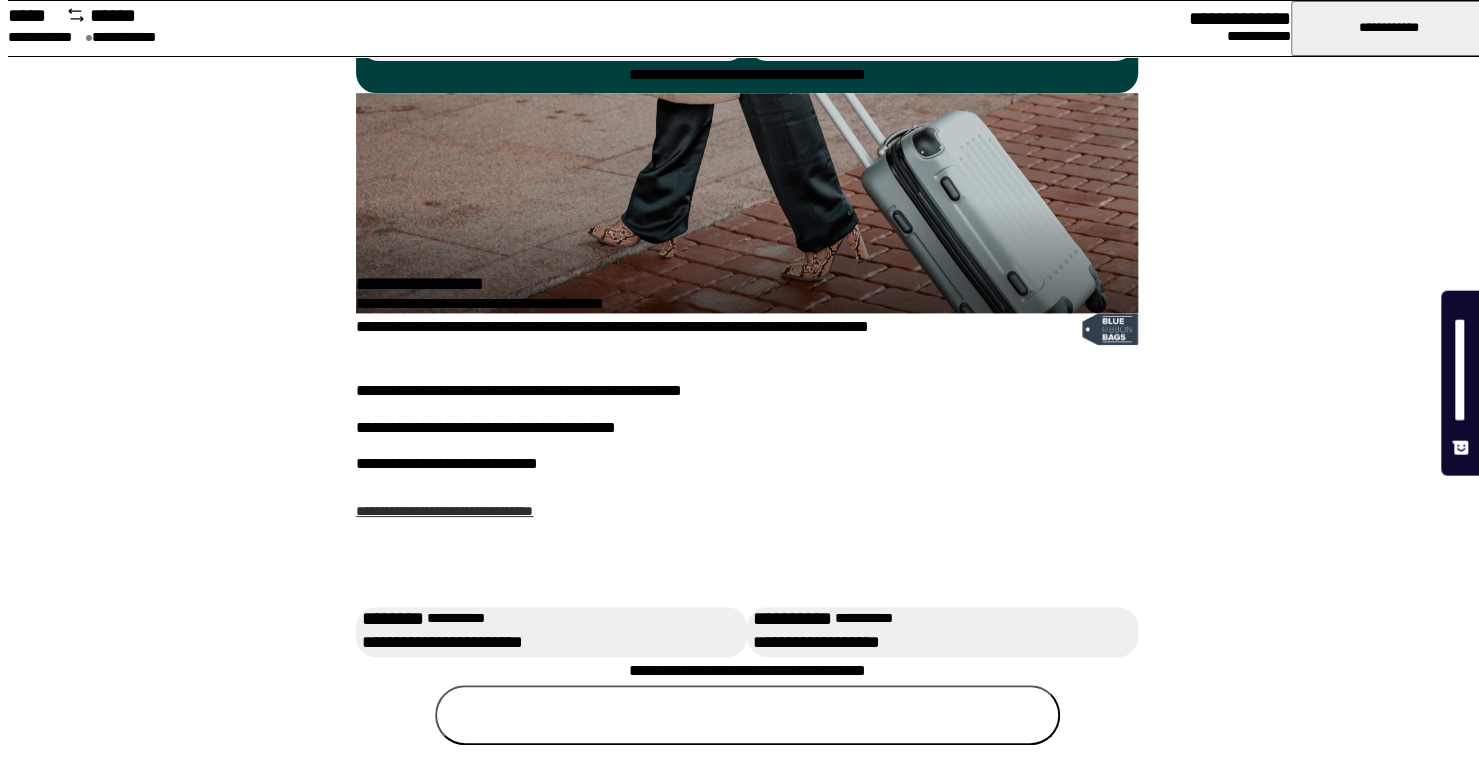 scroll, scrollTop: 0, scrollLeft: 0, axis: both 